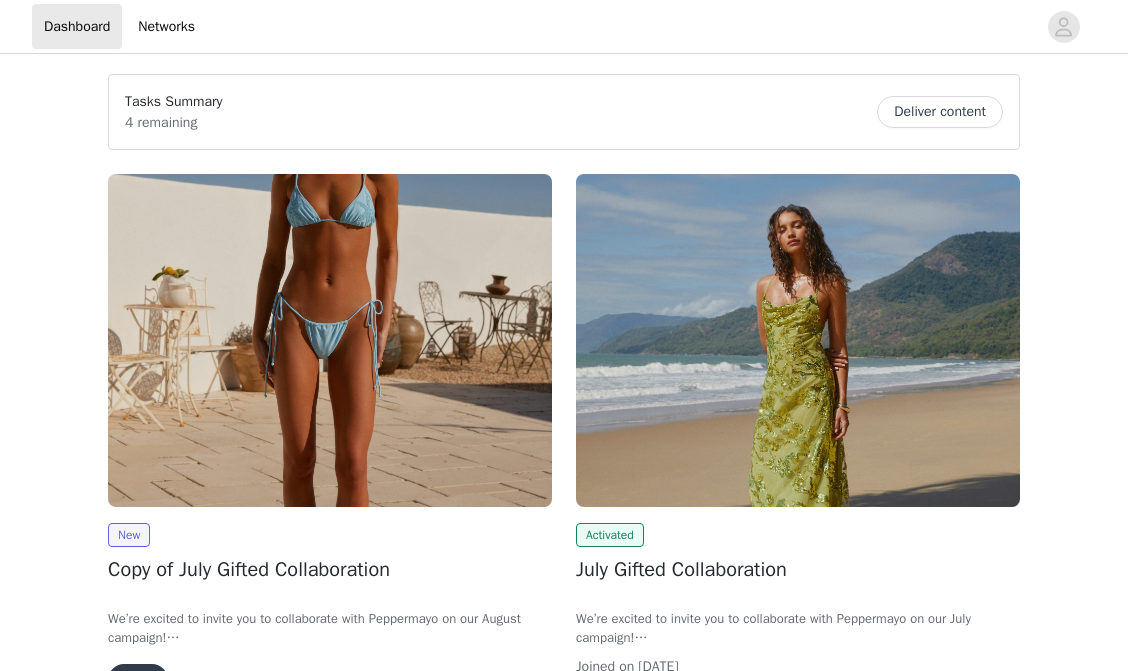 scroll, scrollTop: 0, scrollLeft: 0, axis: both 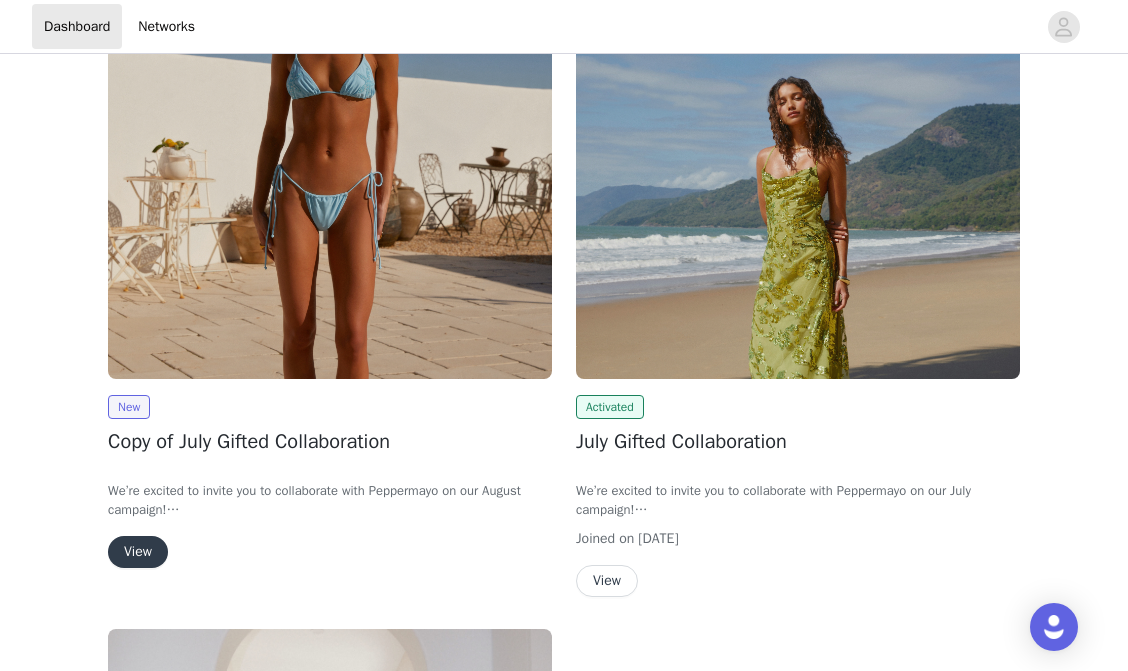 click on "View" at bounding box center [138, 552] 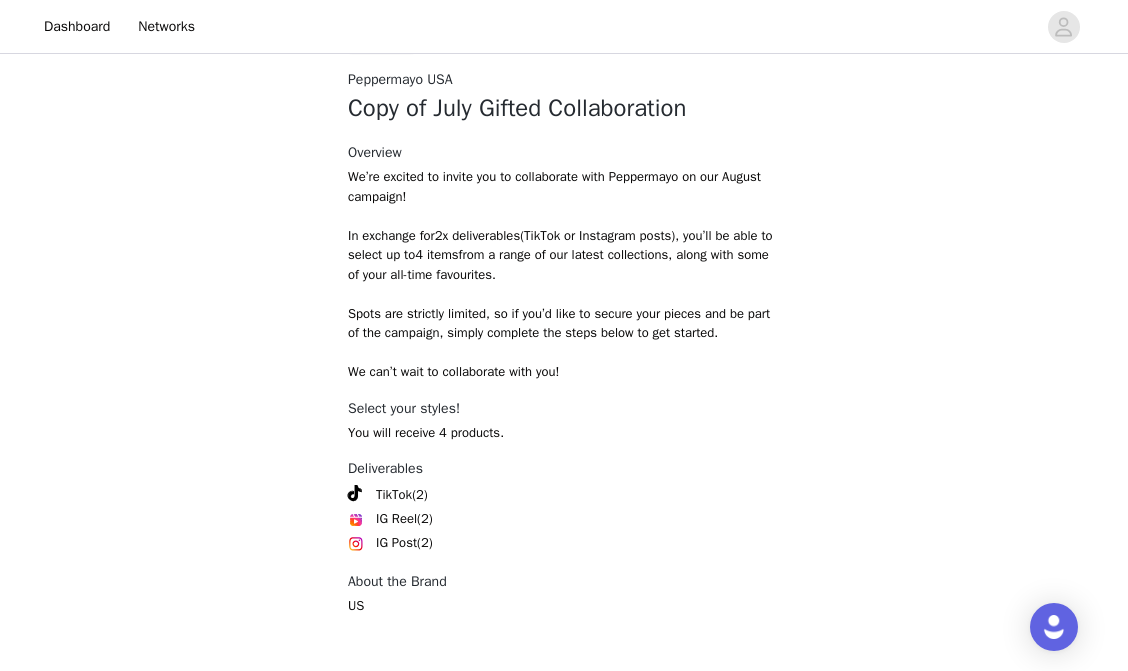 scroll, scrollTop: 845, scrollLeft: 0, axis: vertical 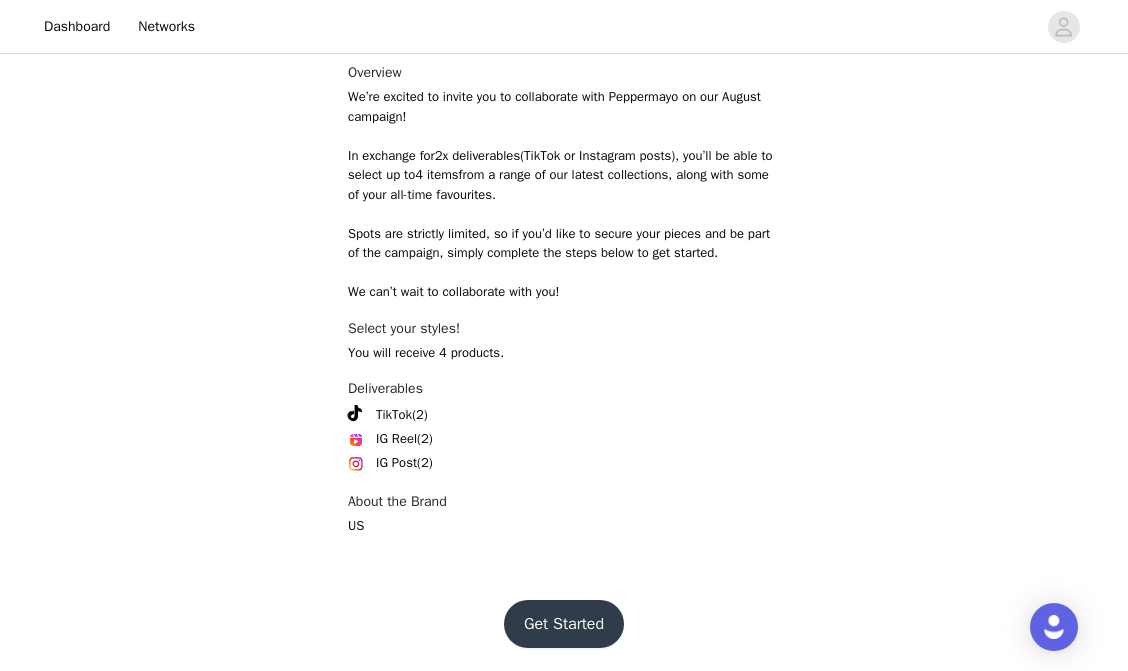 click on "Get Started" at bounding box center (564, 624) 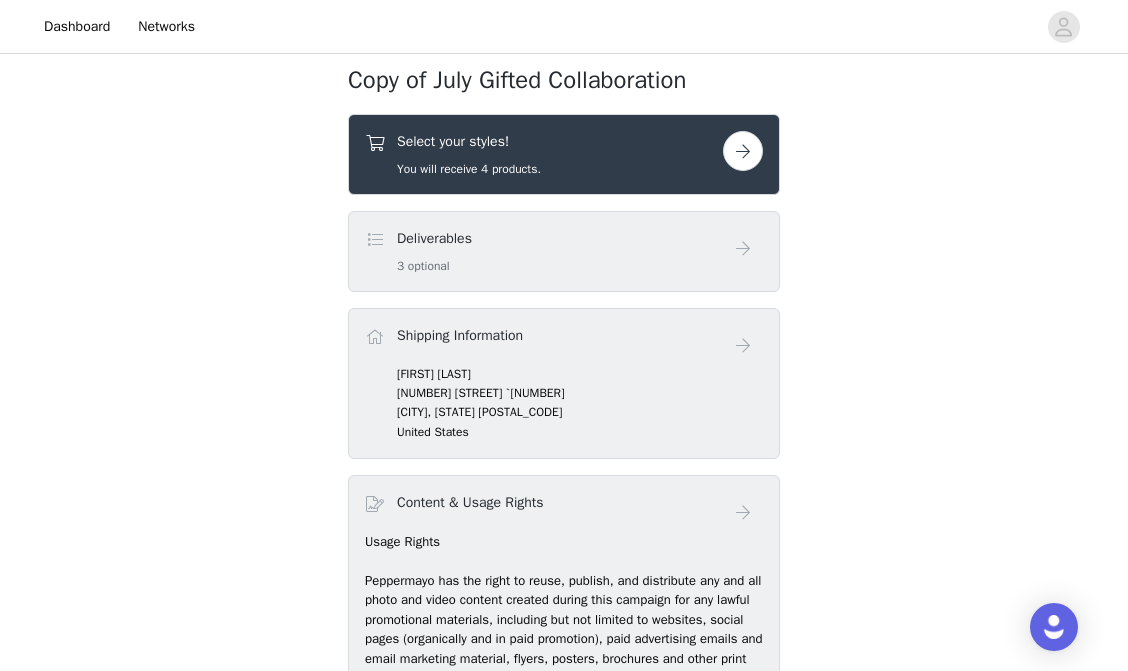 scroll, scrollTop: 705, scrollLeft: 0, axis: vertical 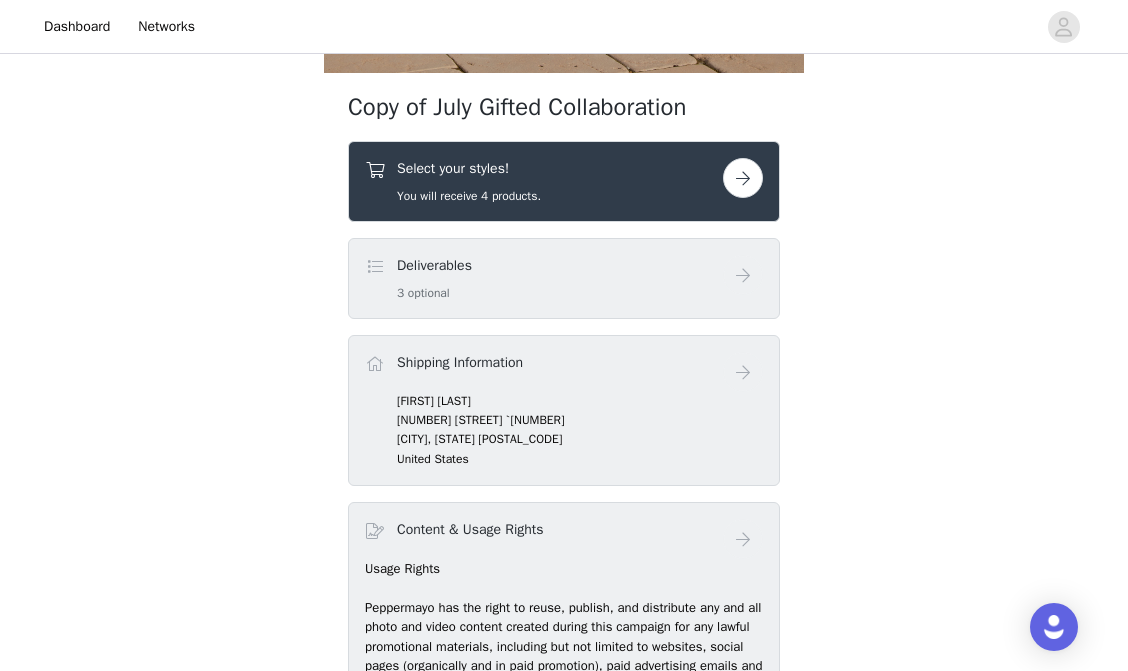 click at bounding box center [743, 178] 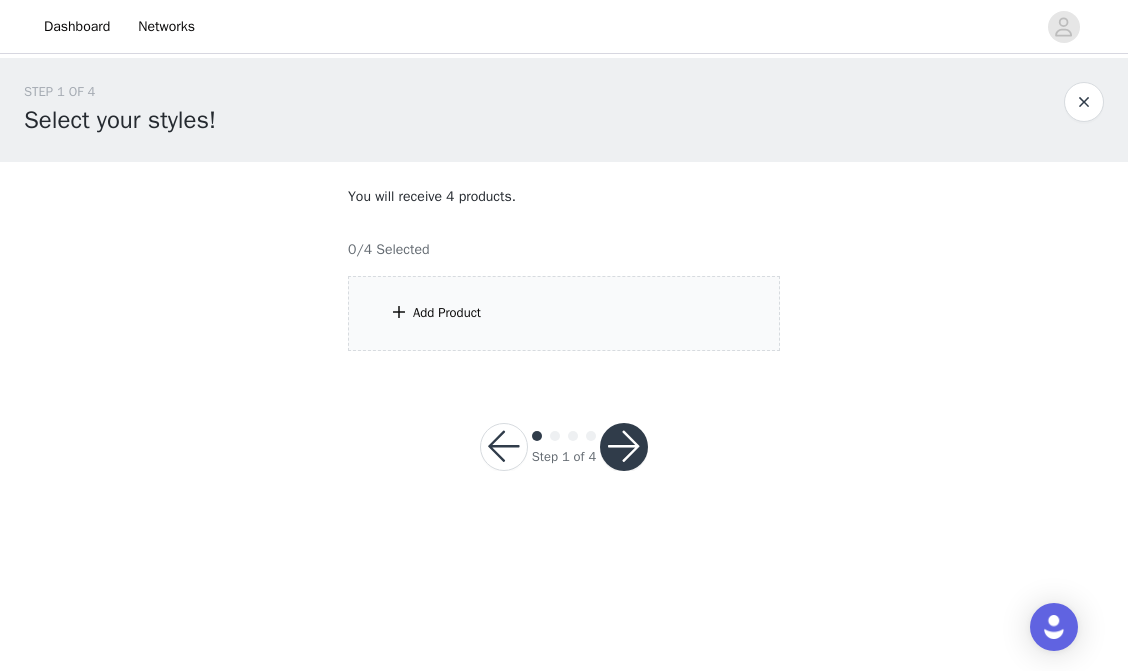 click on "Add Product" at bounding box center [564, 313] 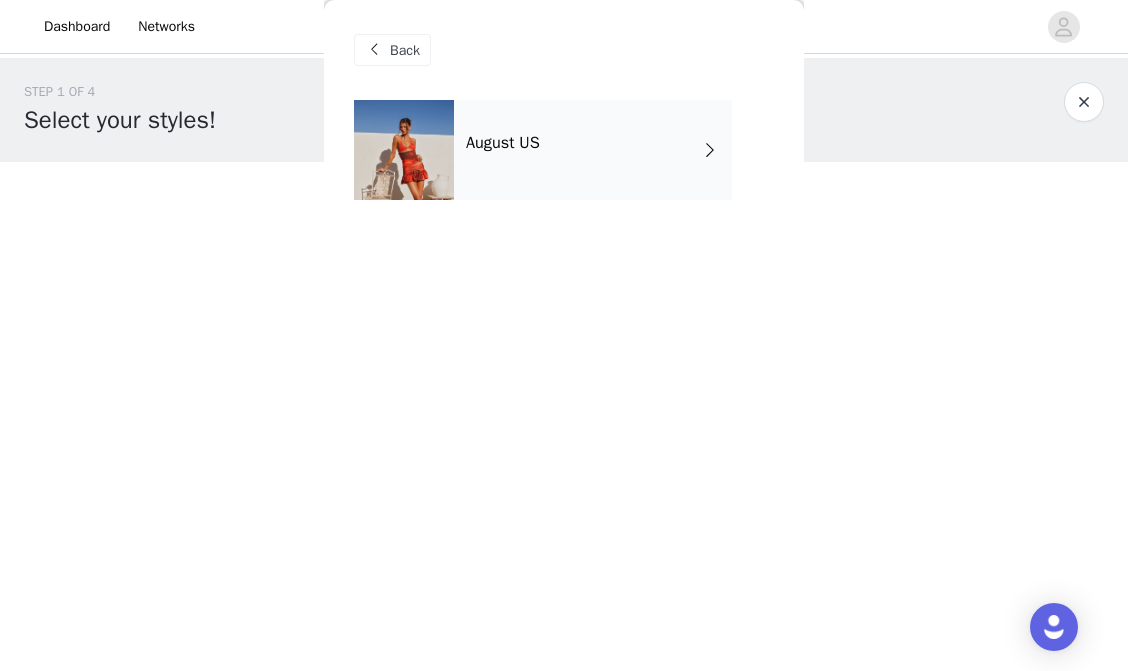 click on "August US" at bounding box center (593, 150) 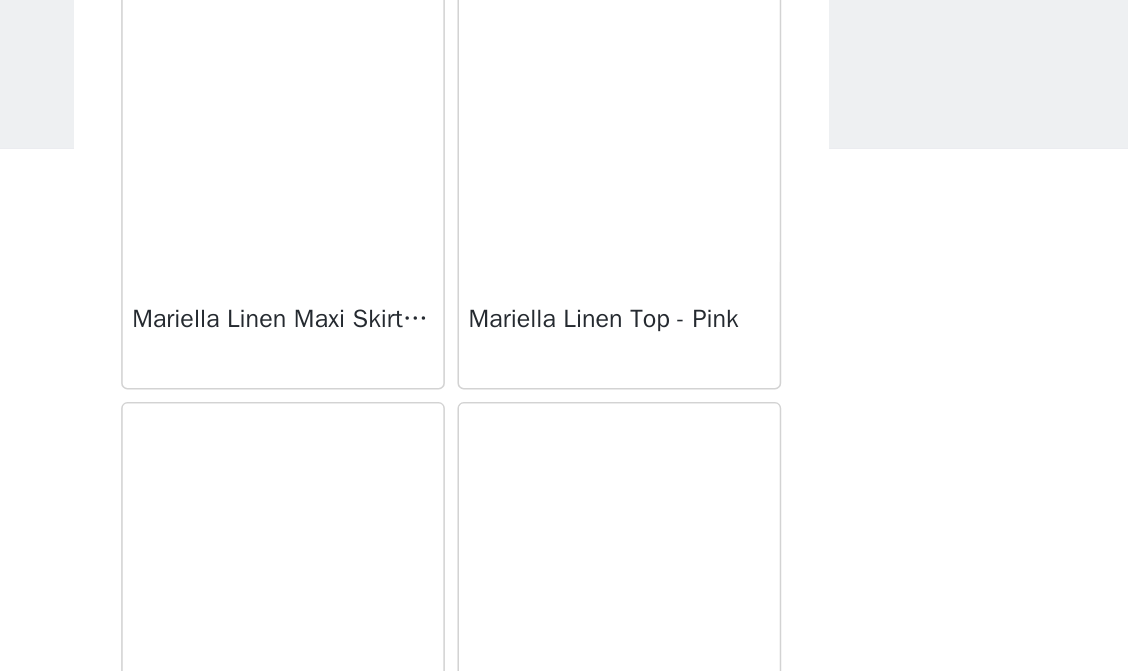 scroll, scrollTop: 2389, scrollLeft: 0, axis: vertical 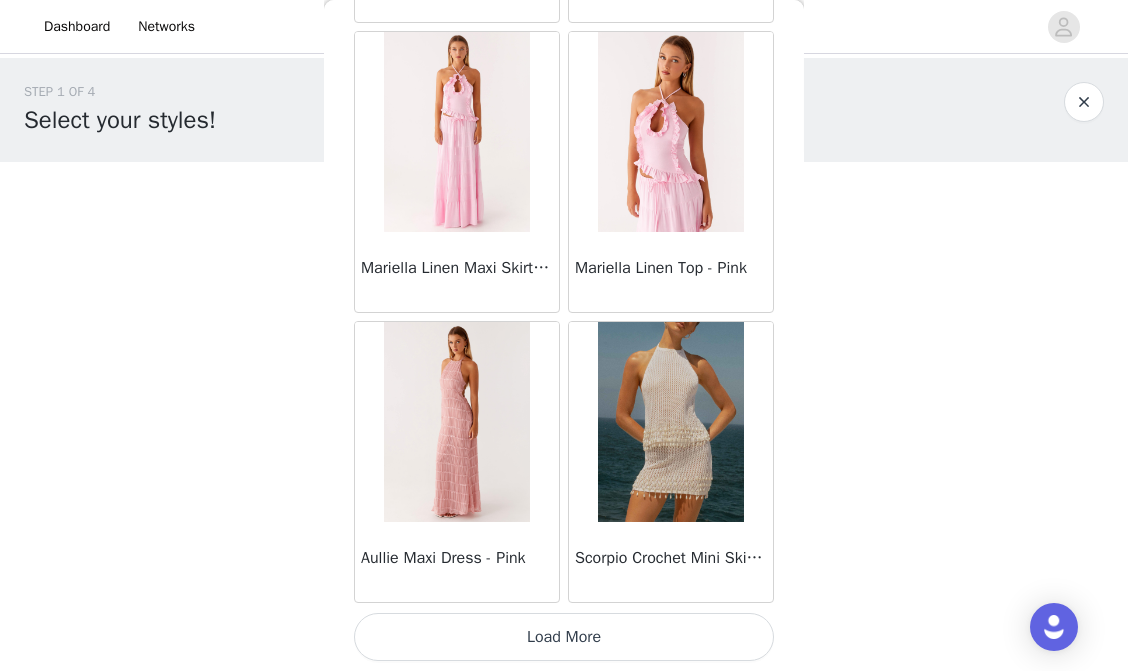 click on "Load More" at bounding box center [564, 637] 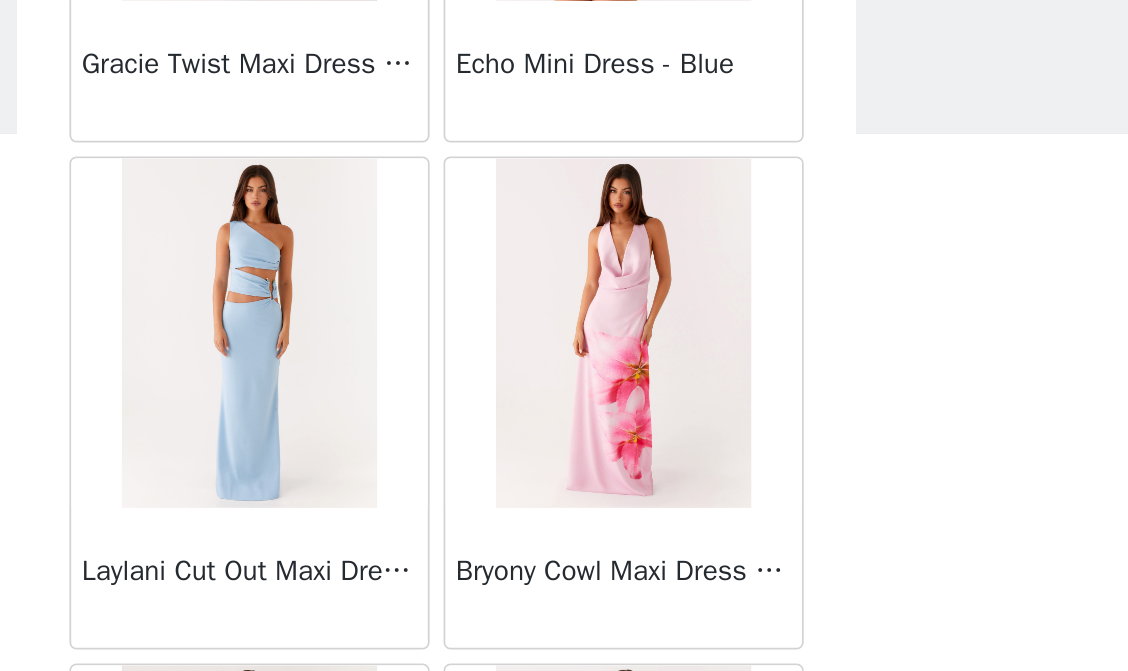 scroll, scrollTop: 5289, scrollLeft: 0, axis: vertical 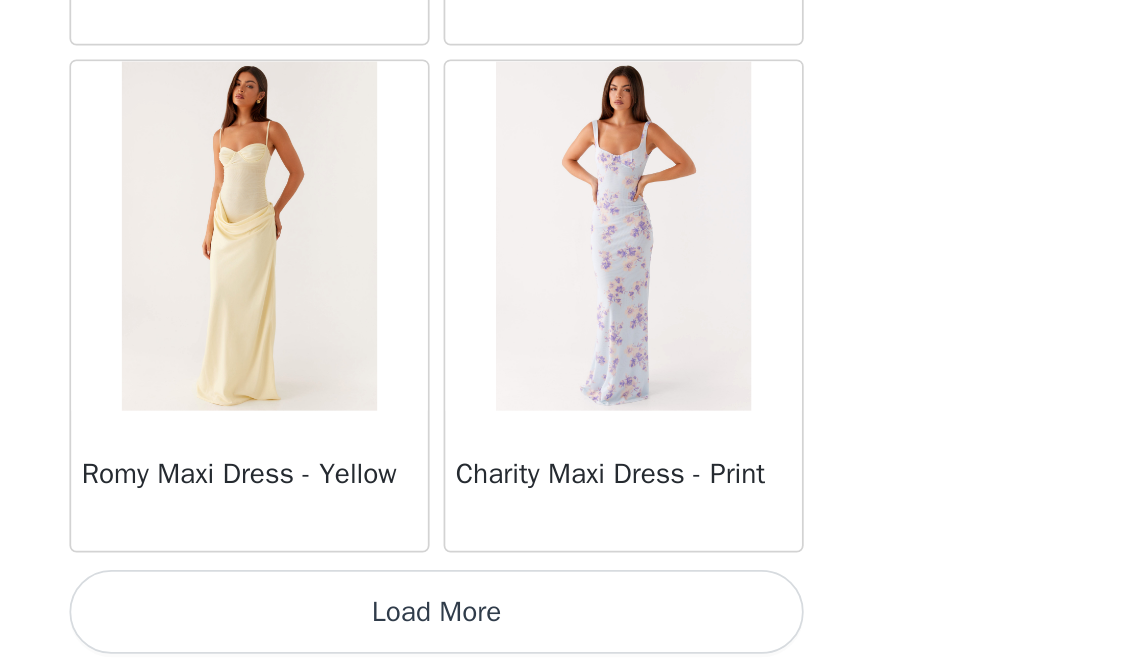 click on "Load More" at bounding box center (564, 637) 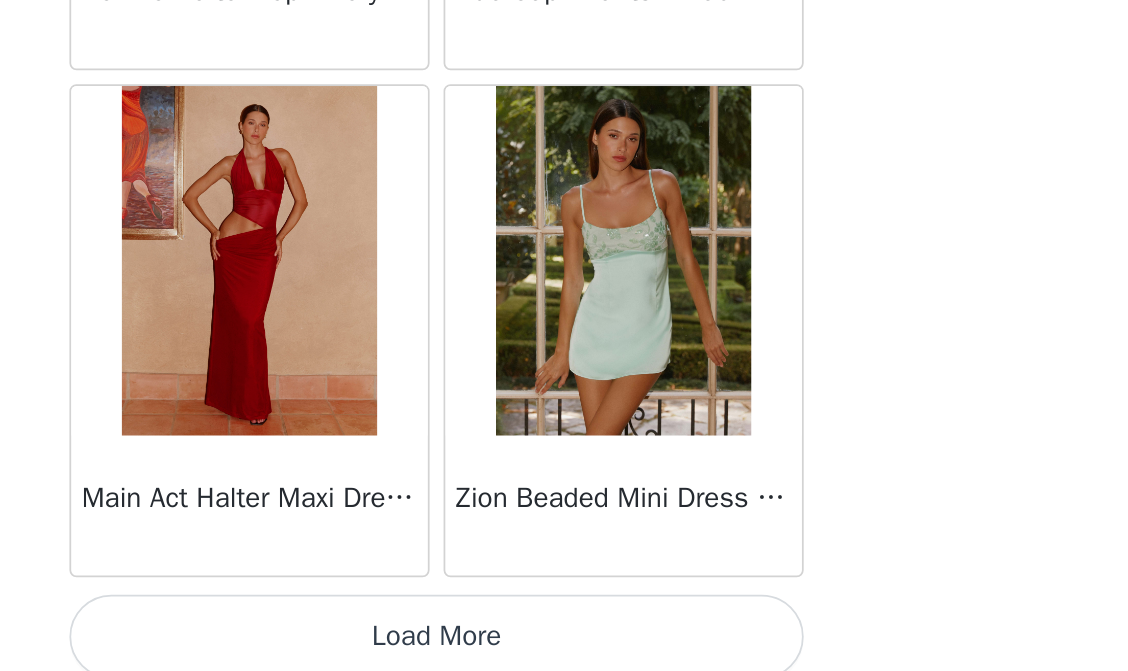 scroll, scrollTop: 8189, scrollLeft: 0, axis: vertical 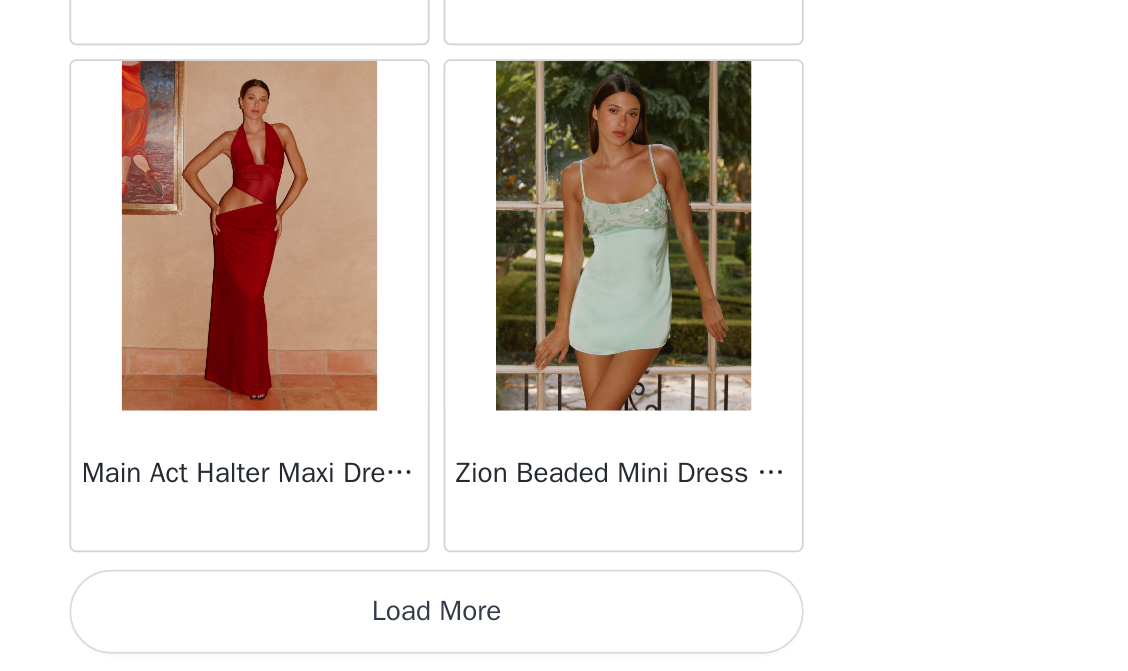 click on "Load More" at bounding box center [564, 637] 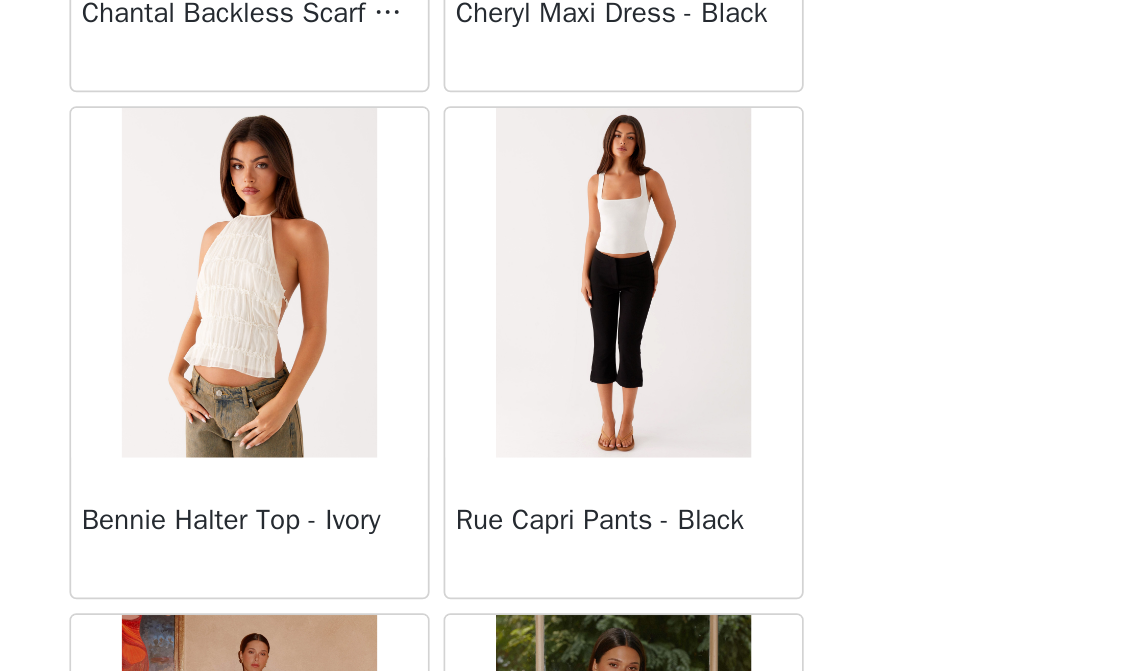 scroll, scrollTop: 7877, scrollLeft: 0, axis: vertical 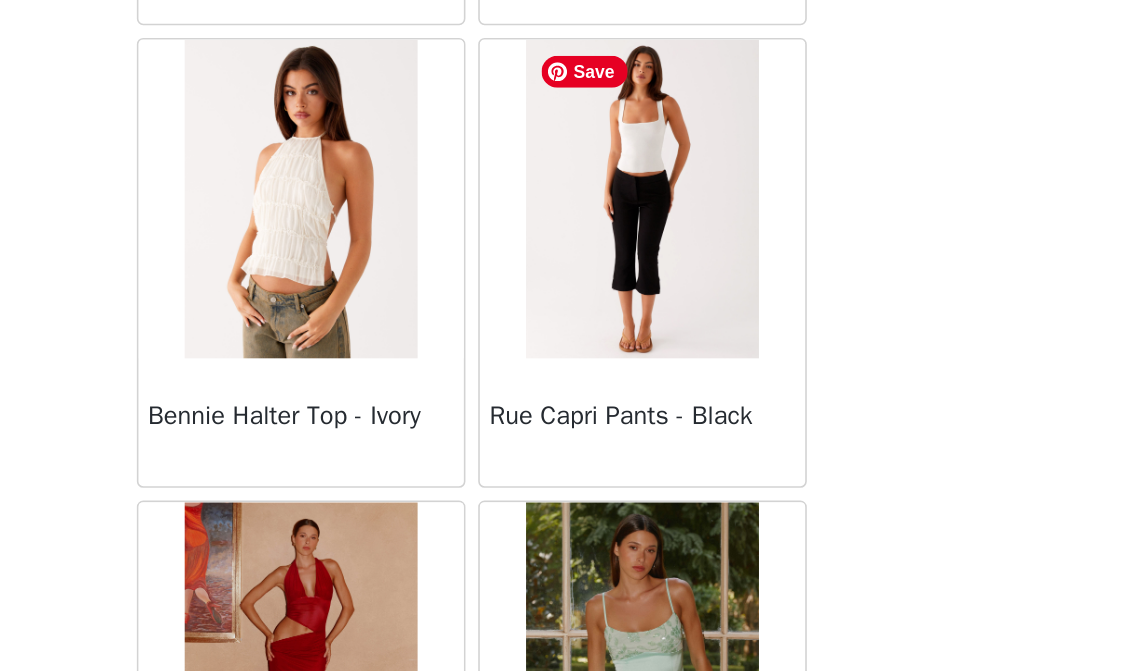 click at bounding box center (670, 375) 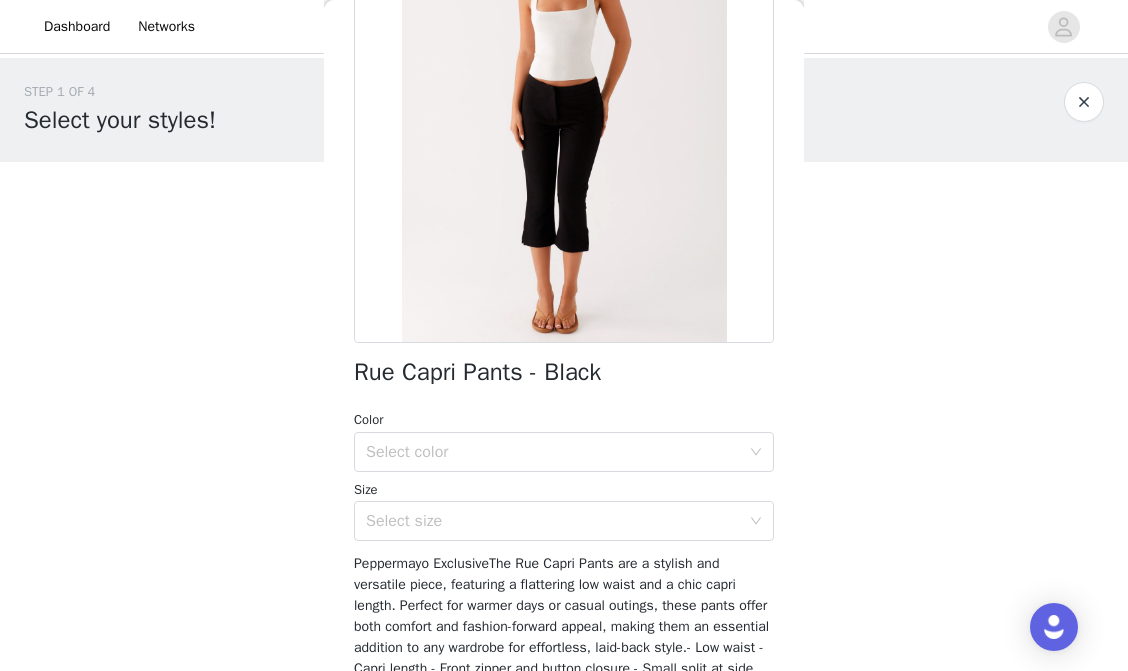 scroll, scrollTop: 404, scrollLeft: 0, axis: vertical 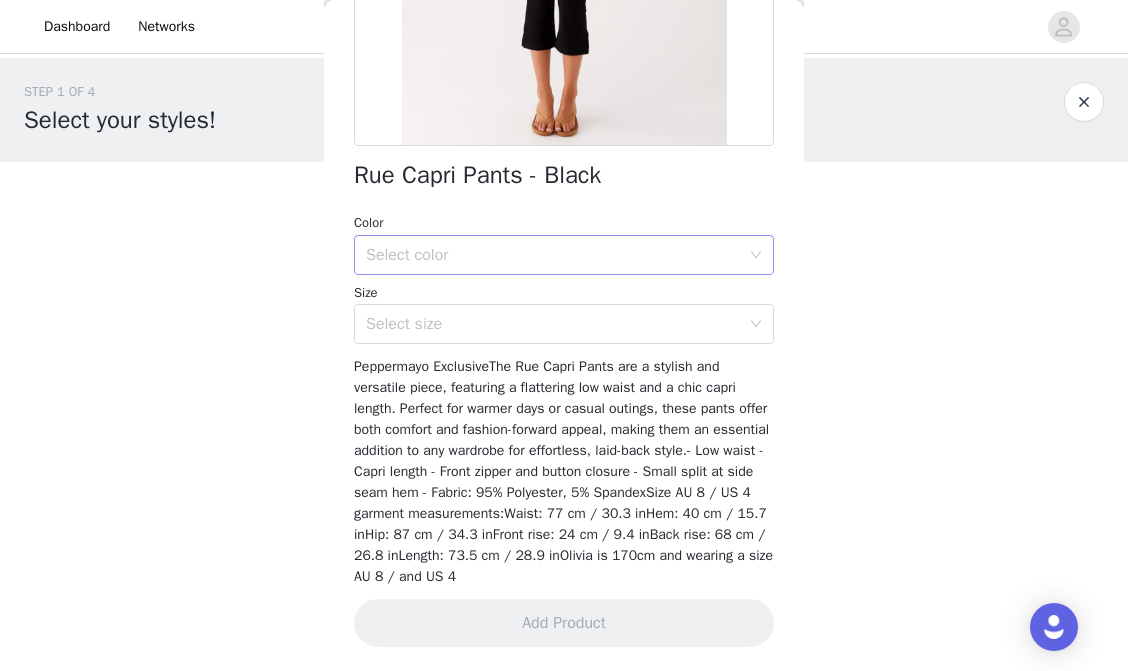 click on "Select color" at bounding box center (553, 255) 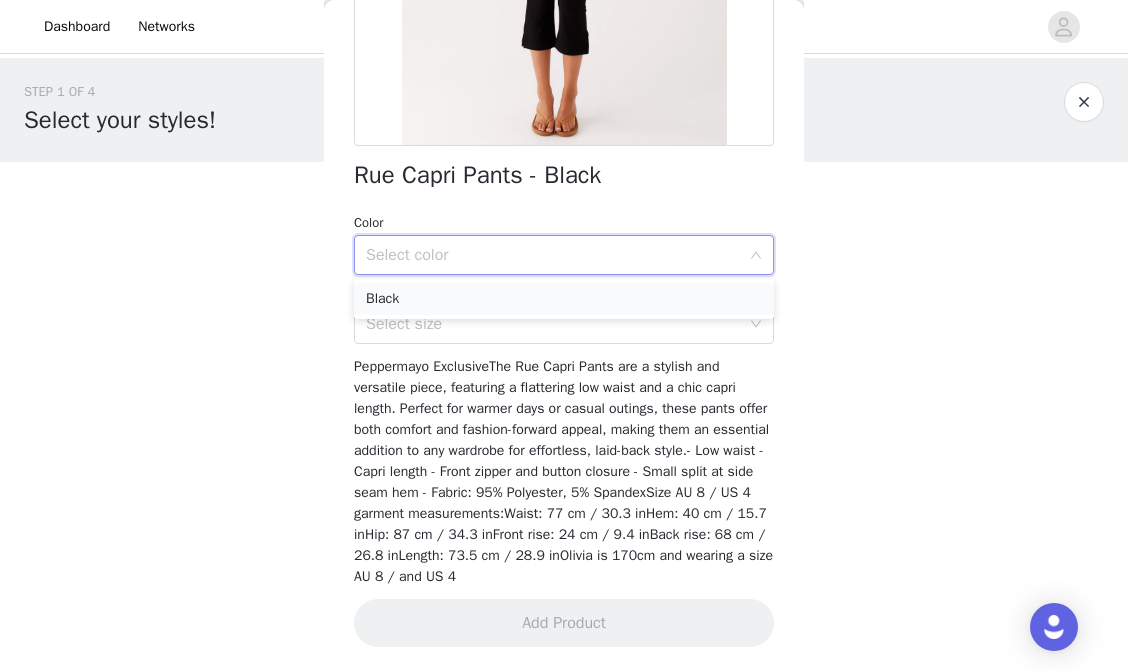 click on "Black" at bounding box center [564, 299] 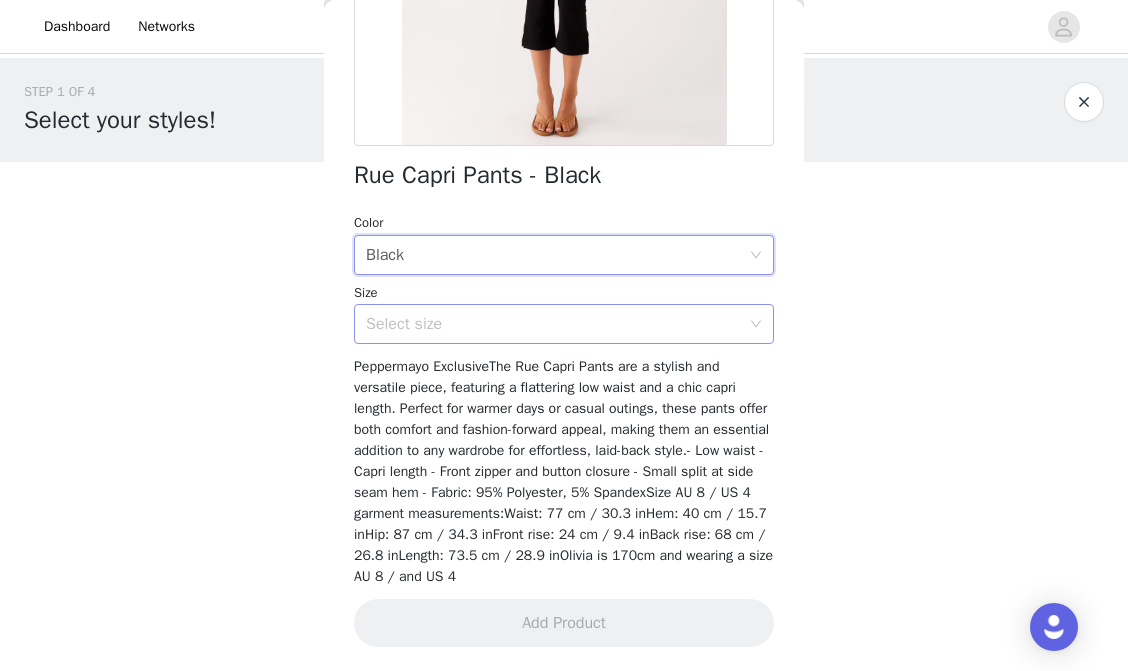 click on "Select size" at bounding box center [553, 324] 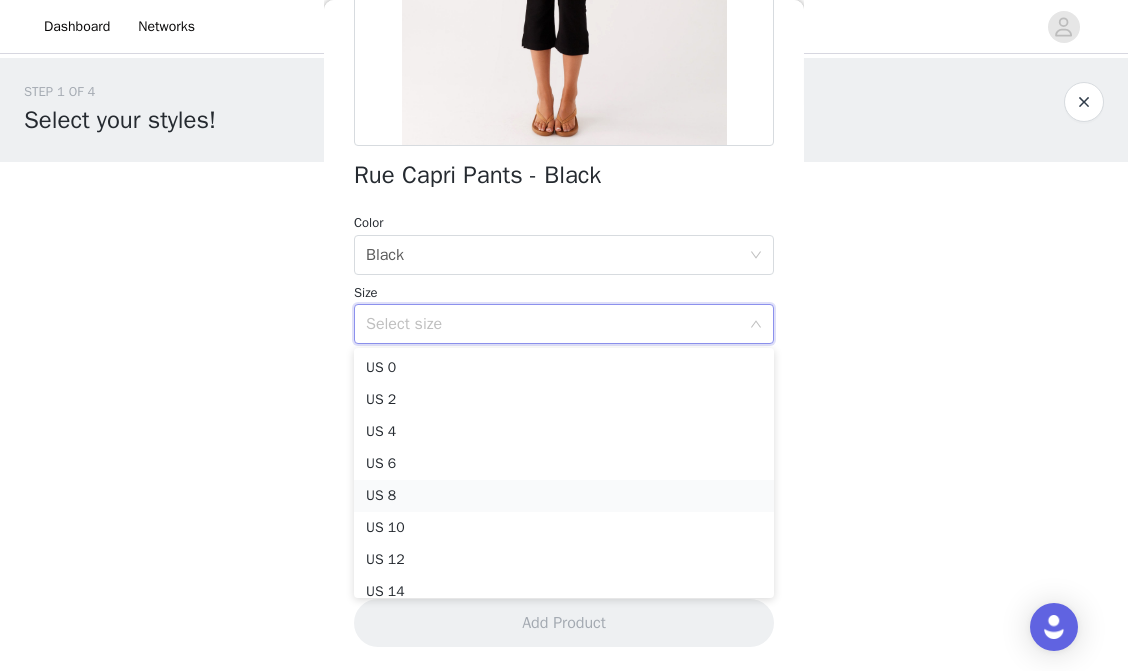 click on "US 8" at bounding box center (564, 496) 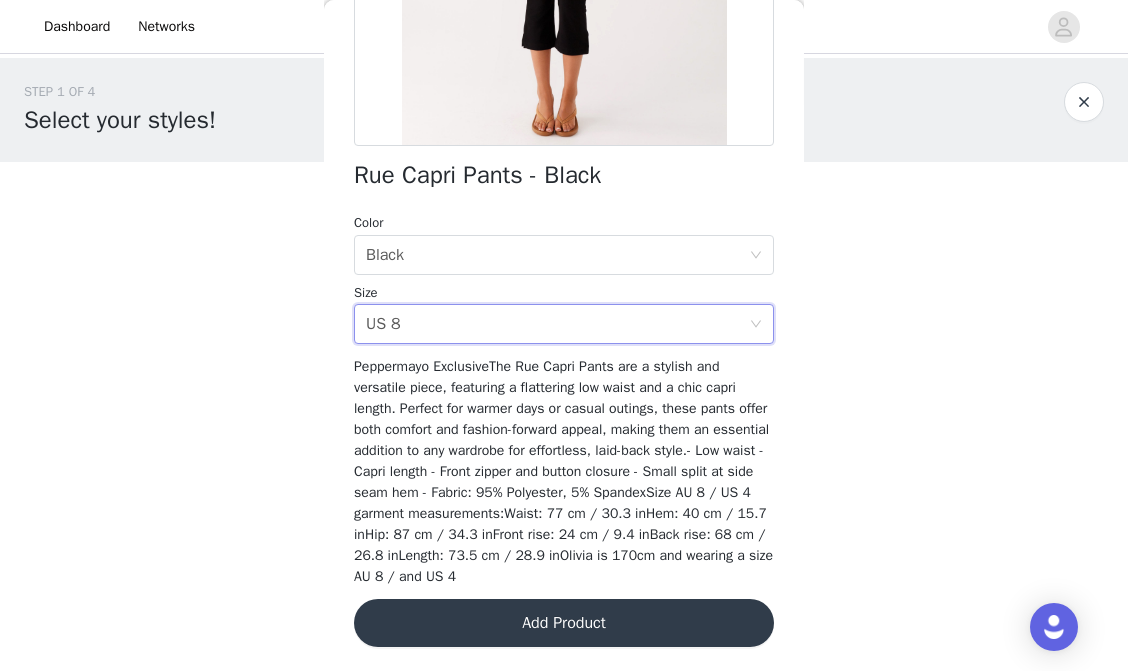 click on "Add Product" at bounding box center [564, 623] 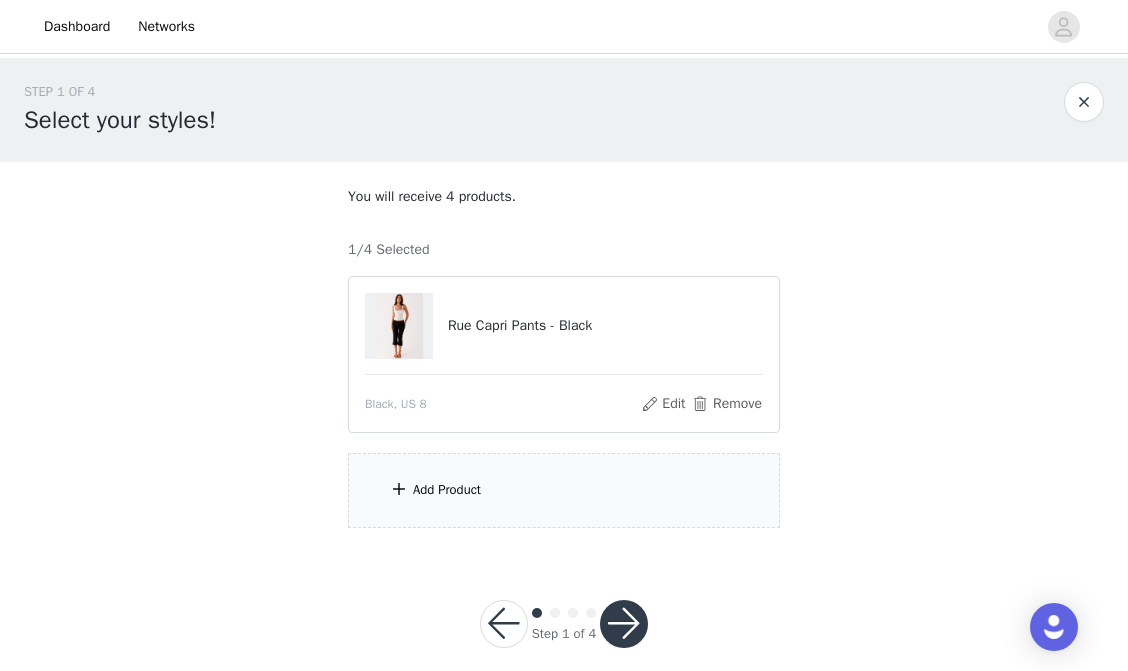 click on "Add Product" at bounding box center (564, 490) 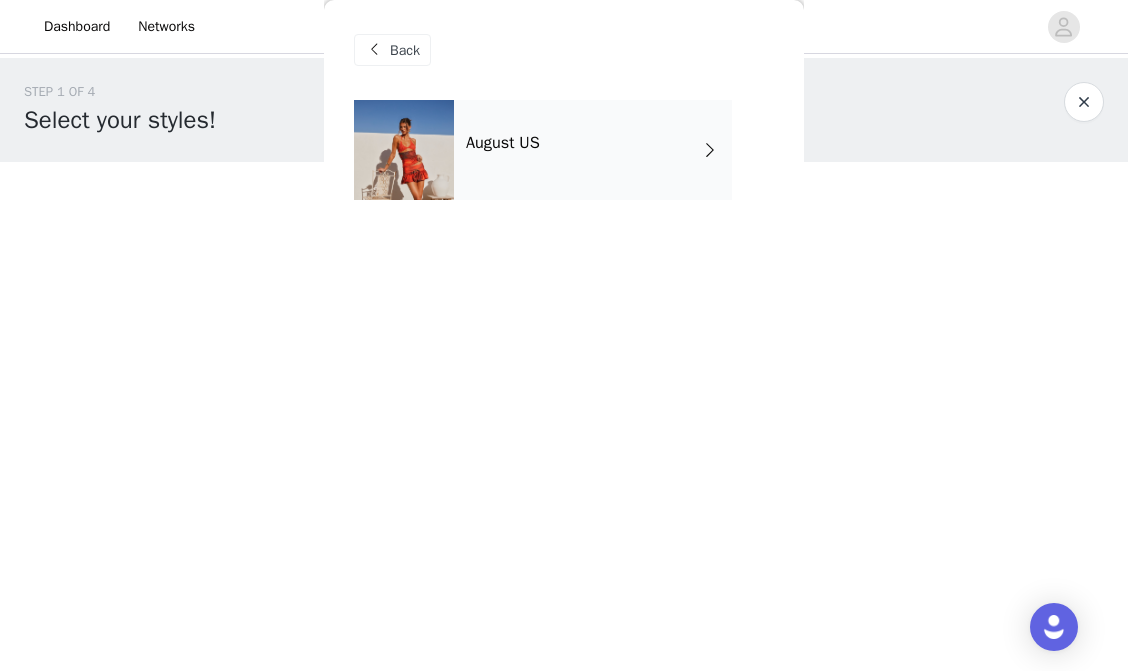 click on "August US" at bounding box center (593, 150) 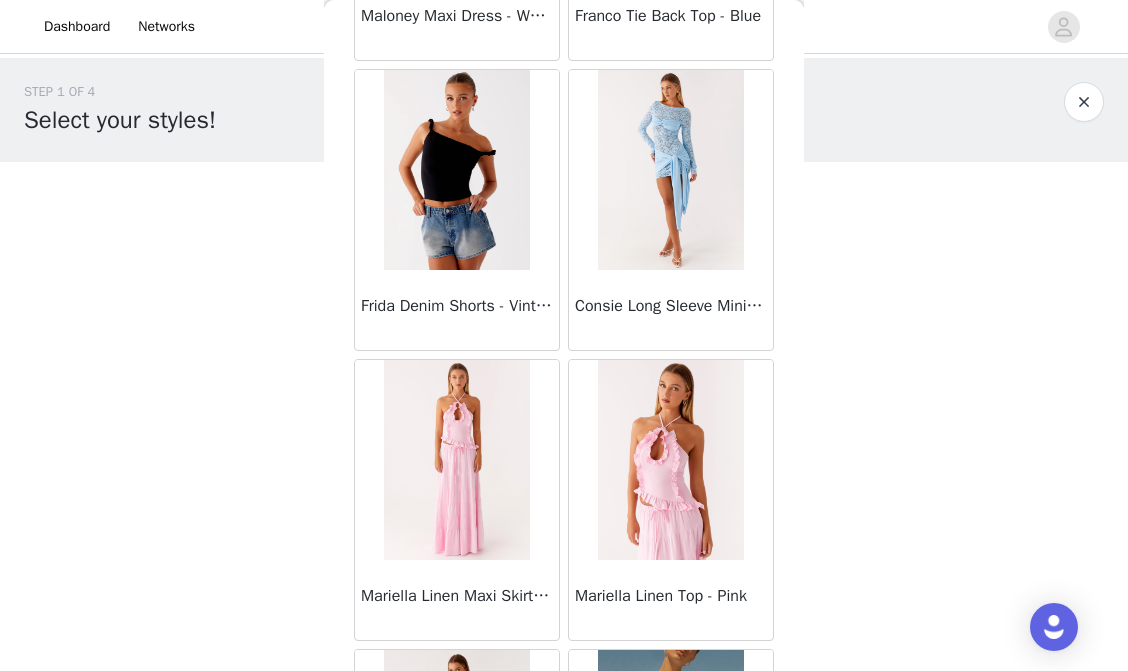 scroll, scrollTop: 2389, scrollLeft: 0, axis: vertical 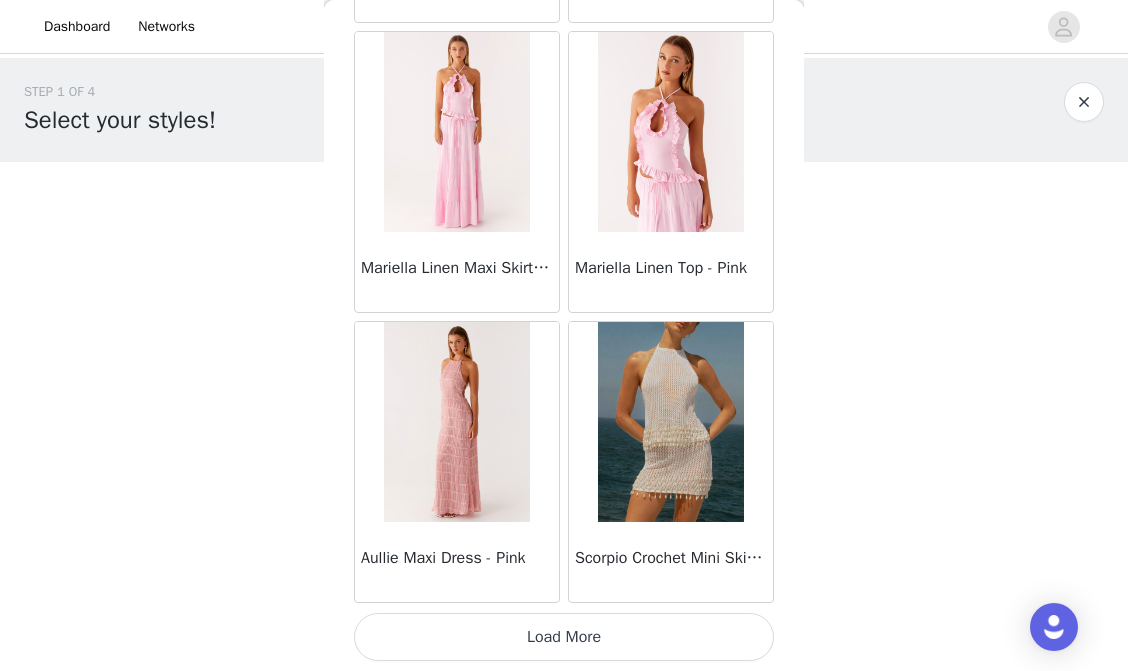 click on "Load More" at bounding box center [564, 637] 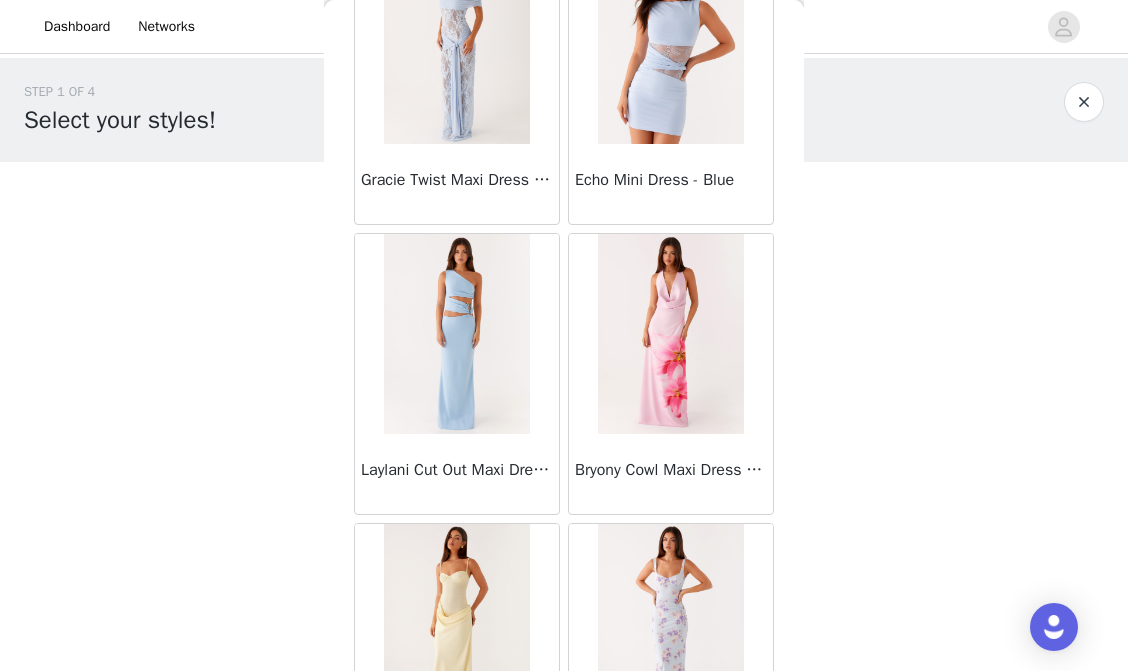 scroll, scrollTop: 5289, scrollLeft: 0, axis: vertical 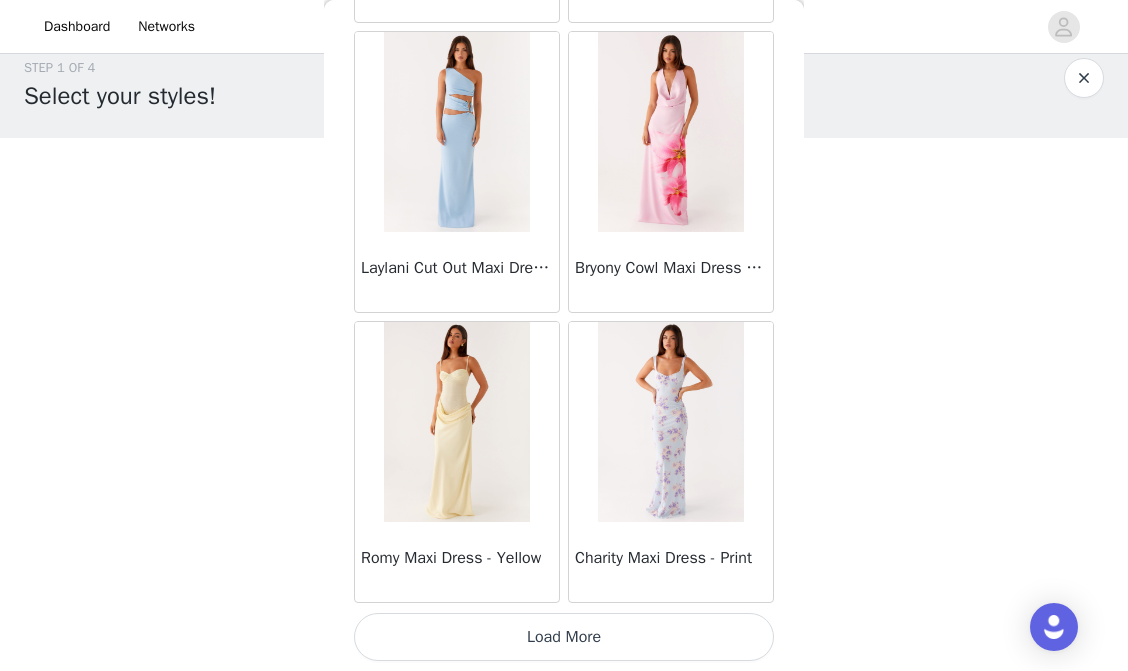 click on "Load More" at bounding box center [564, 637] 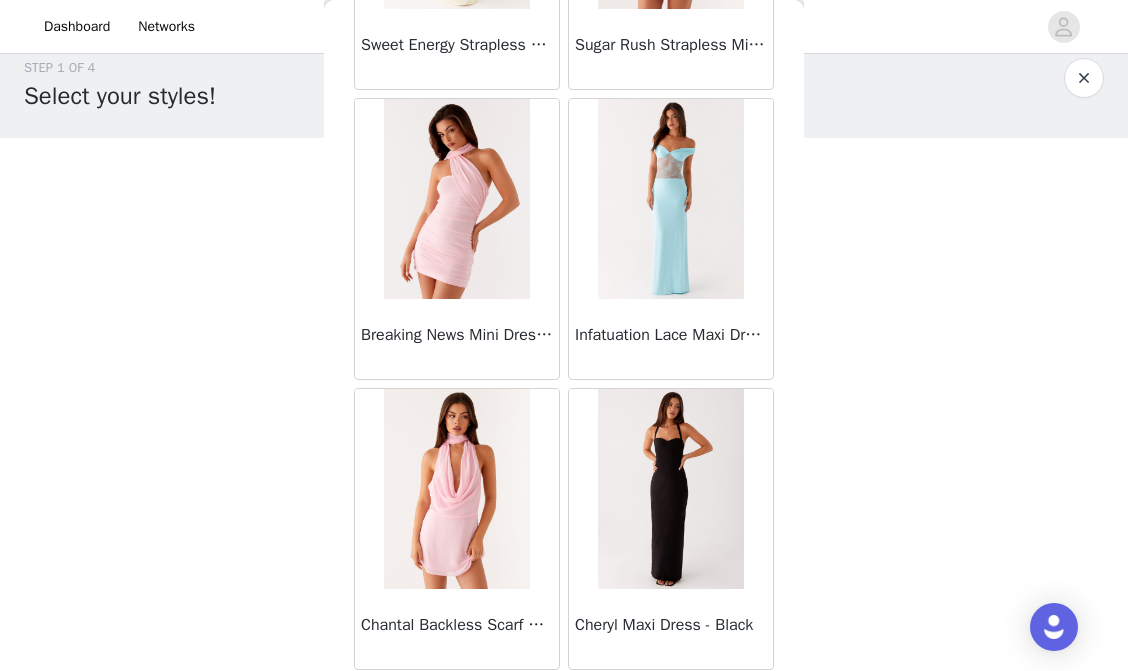 scroll, scrollTop: 8189, scrollLeft: 0, axis: vertical 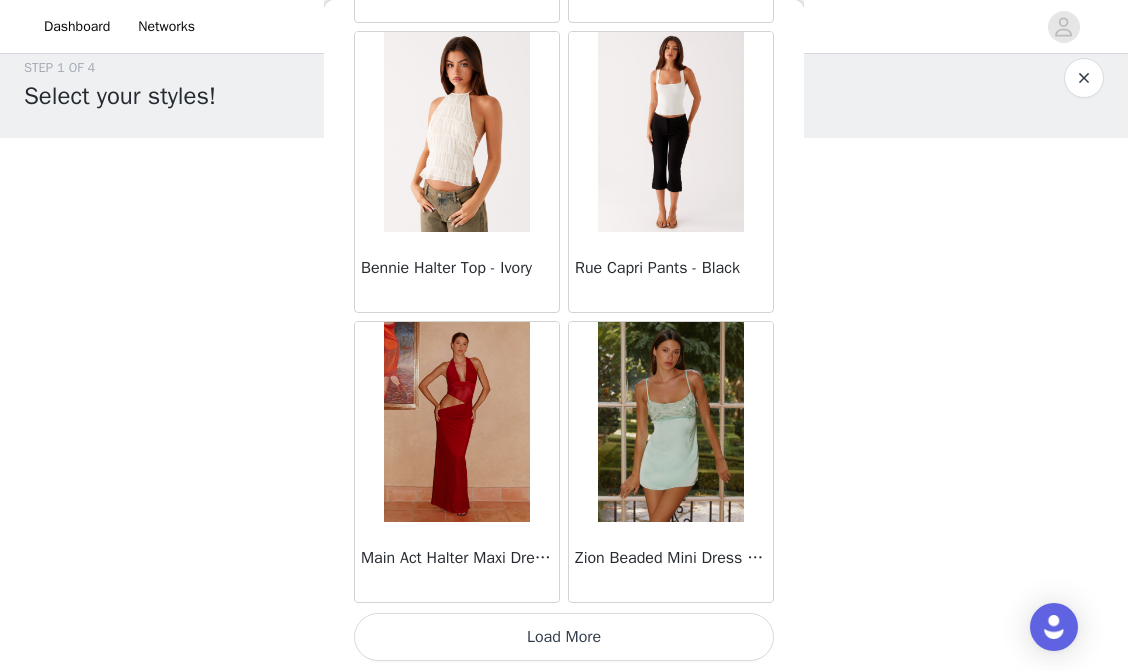 click on "Load More" at bounding box center (564, 637) 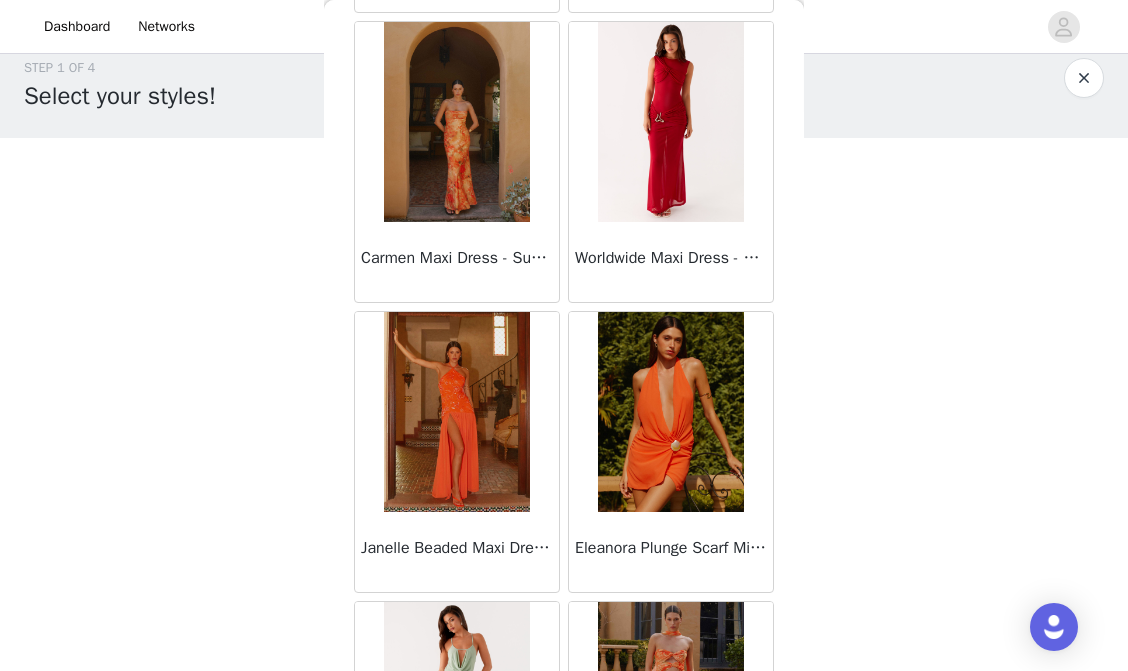 click on "Worldwide Maxi Dress - Raspberry" at bounding box center [671, 162] 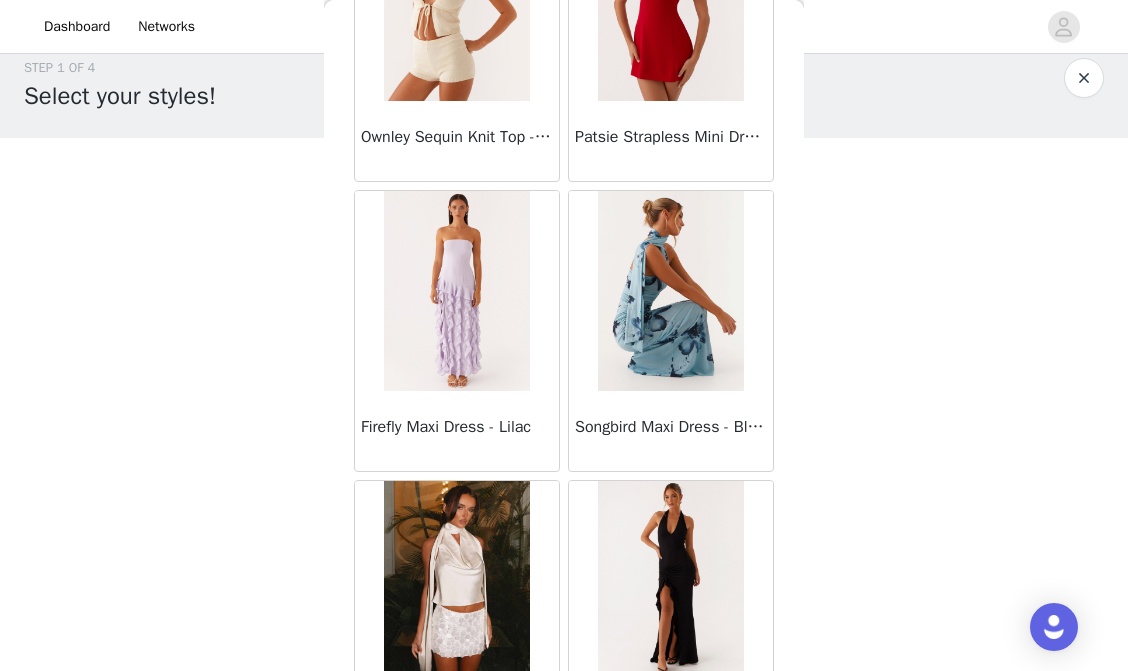 scroll, scrollTop: 11089, scrollLeft: 0, axis: vertical 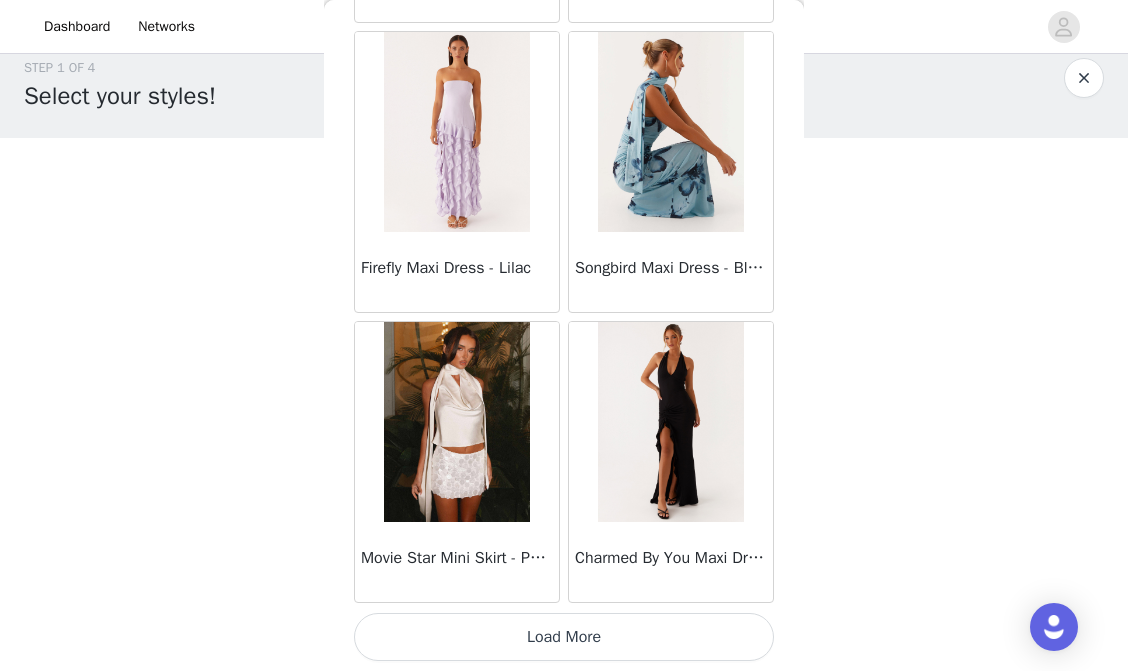 click on "Load More" at bounding box center [564, 637] 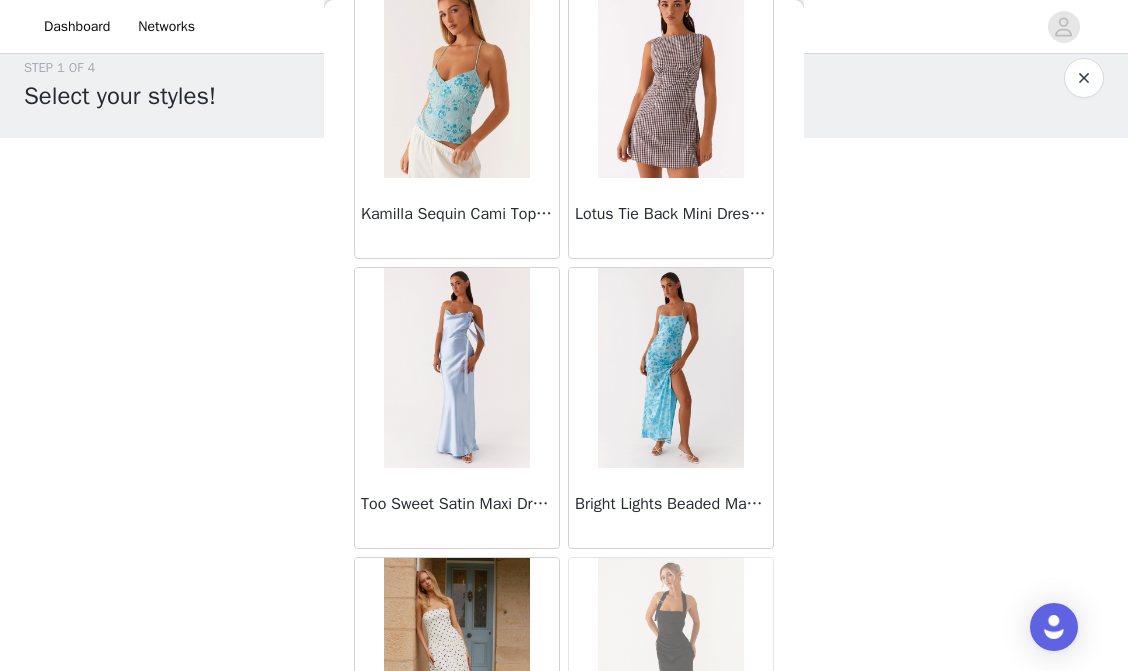 scroll, scrollTop: 13989, scrollLeft: 0, axis: vertical 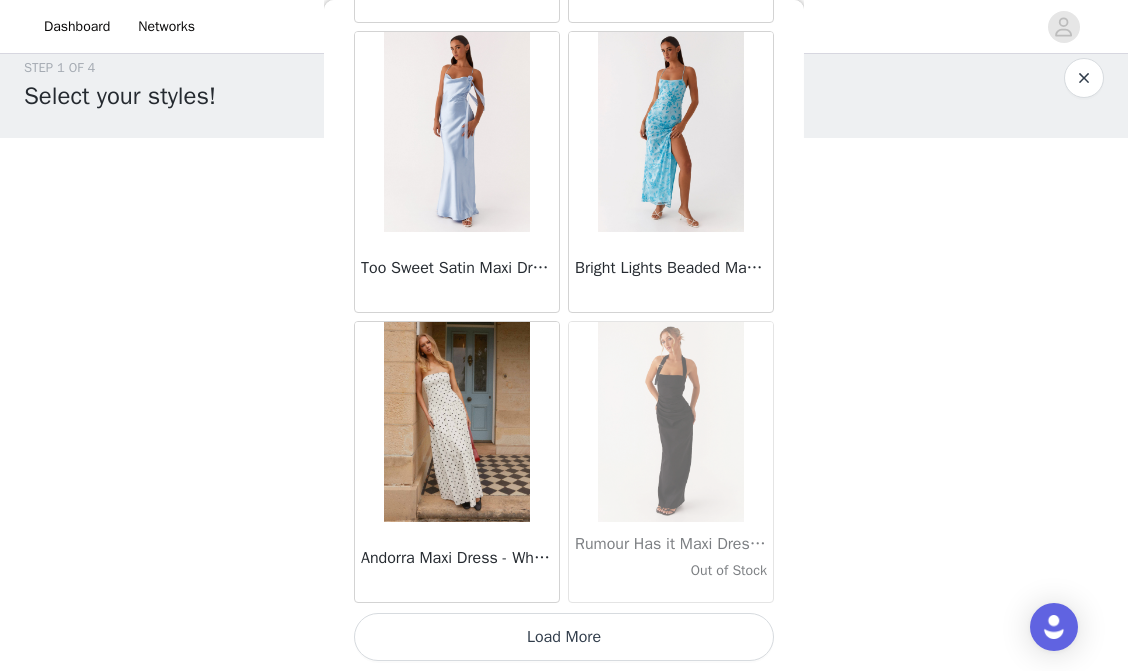 click on "Load More" at bounding box center (564, 637) 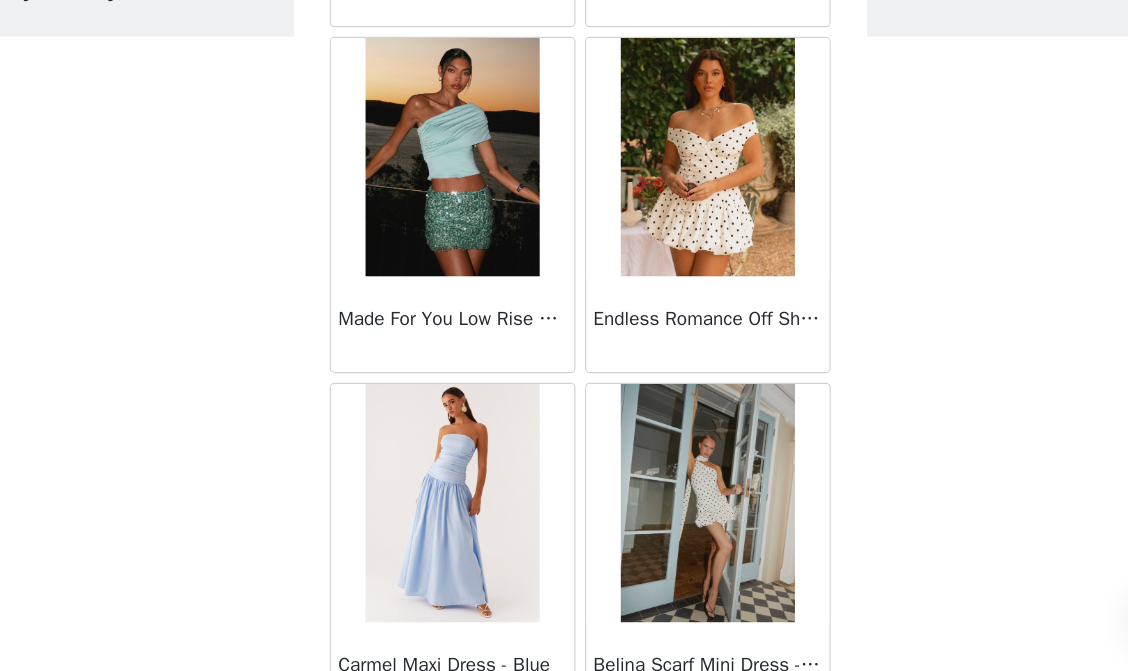 scroll, scrollTop: 16889, scrollLeft: 0, axis: vertical 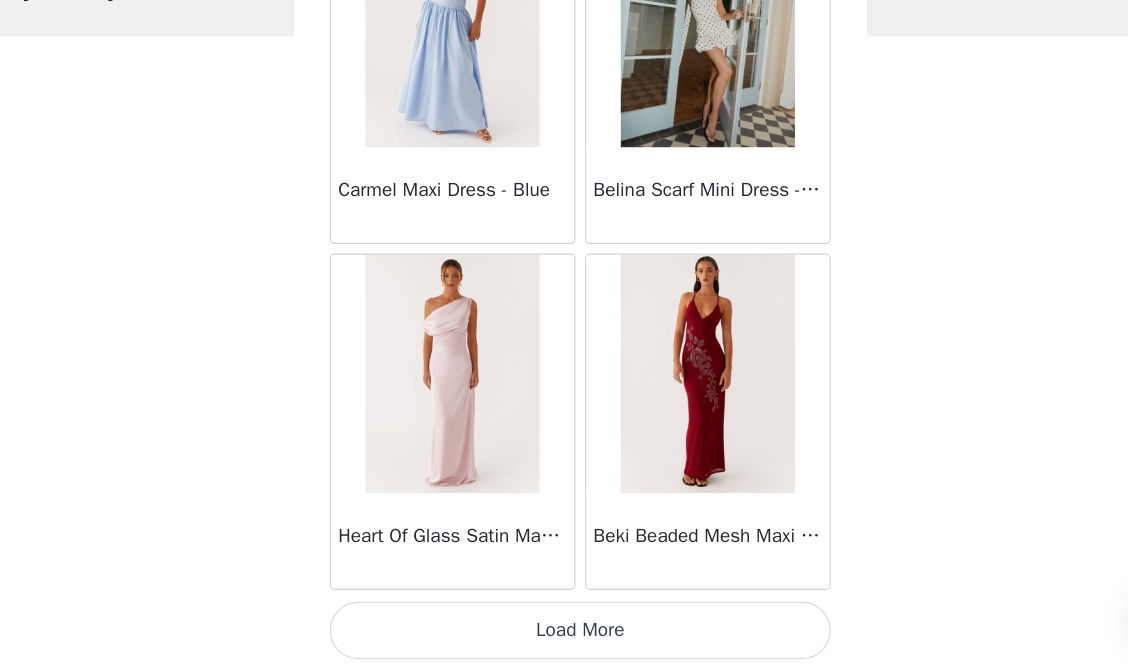 click on "Load More" at bounding box center [564, 637] 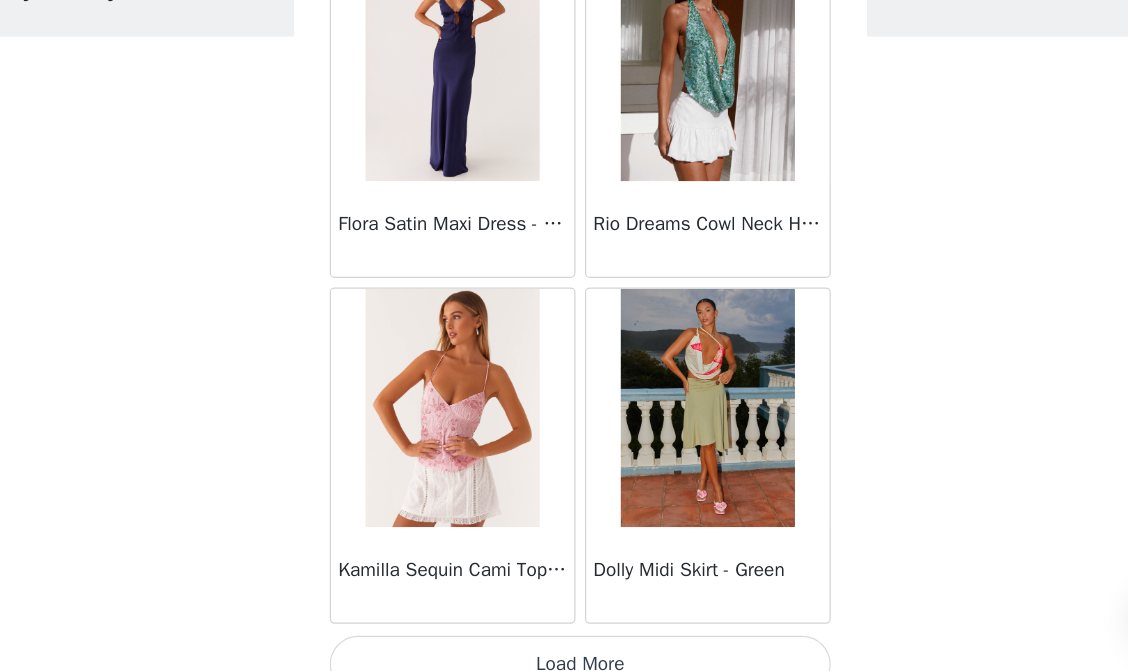 scroll, scrollTop: 19789, scrollLeft: 0, axis: vertical 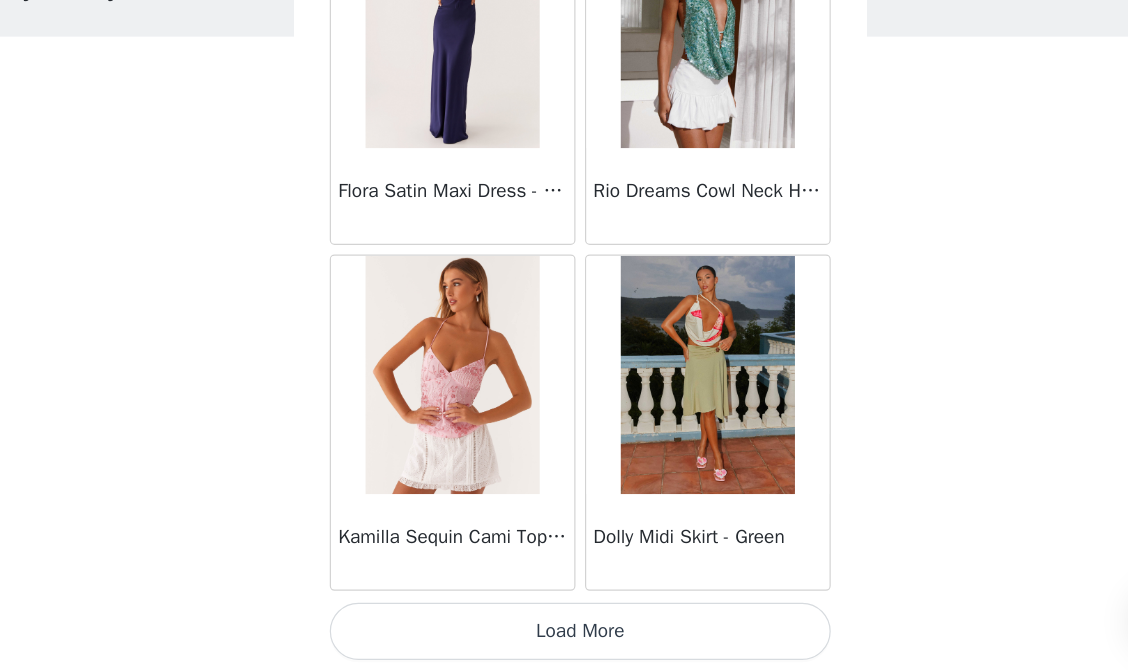 click on "Load More" at bounding box center [564, 637] 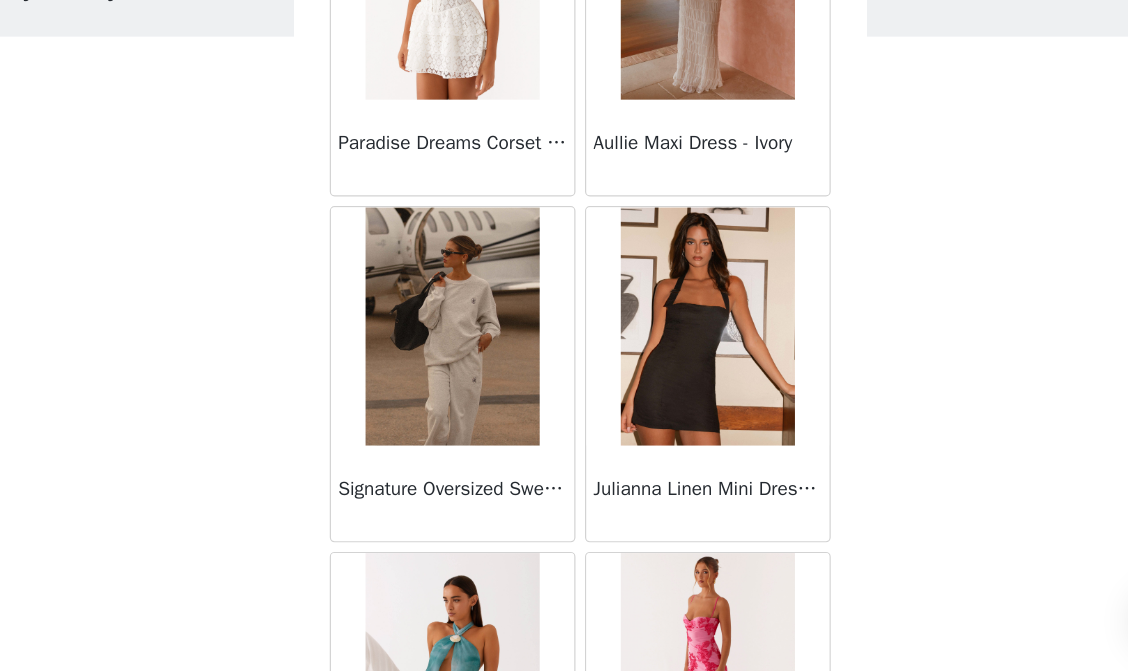 scroll, scrollTop: 20992, scrollLeft: 0, axis: vertical 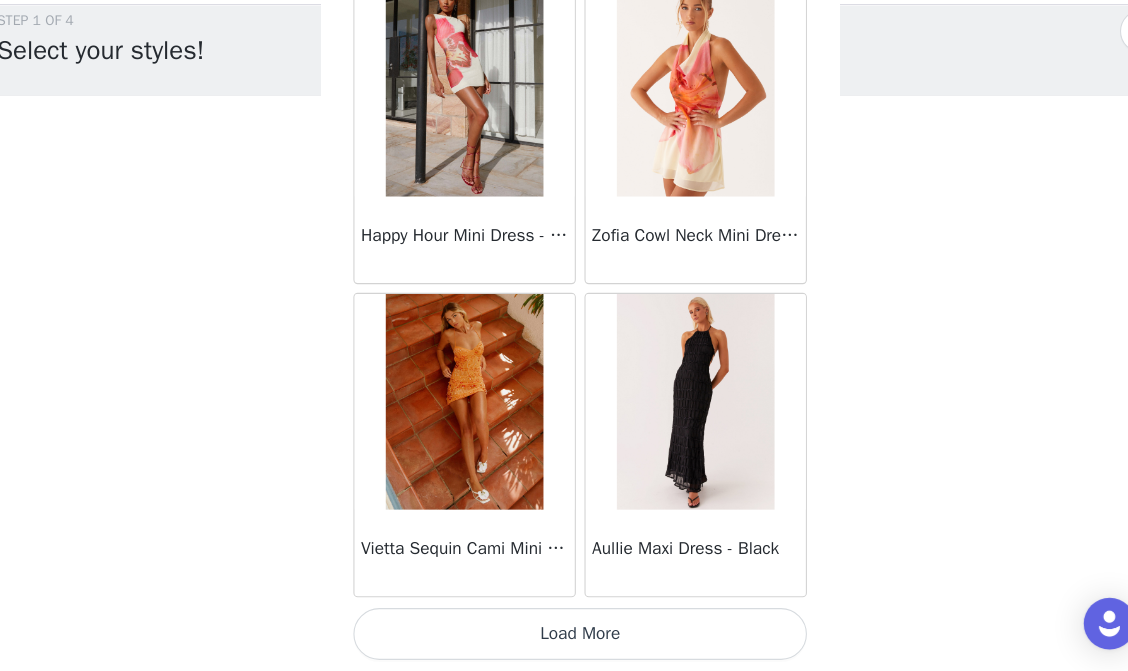 click on "Load More" at bounding box center (564, 637) 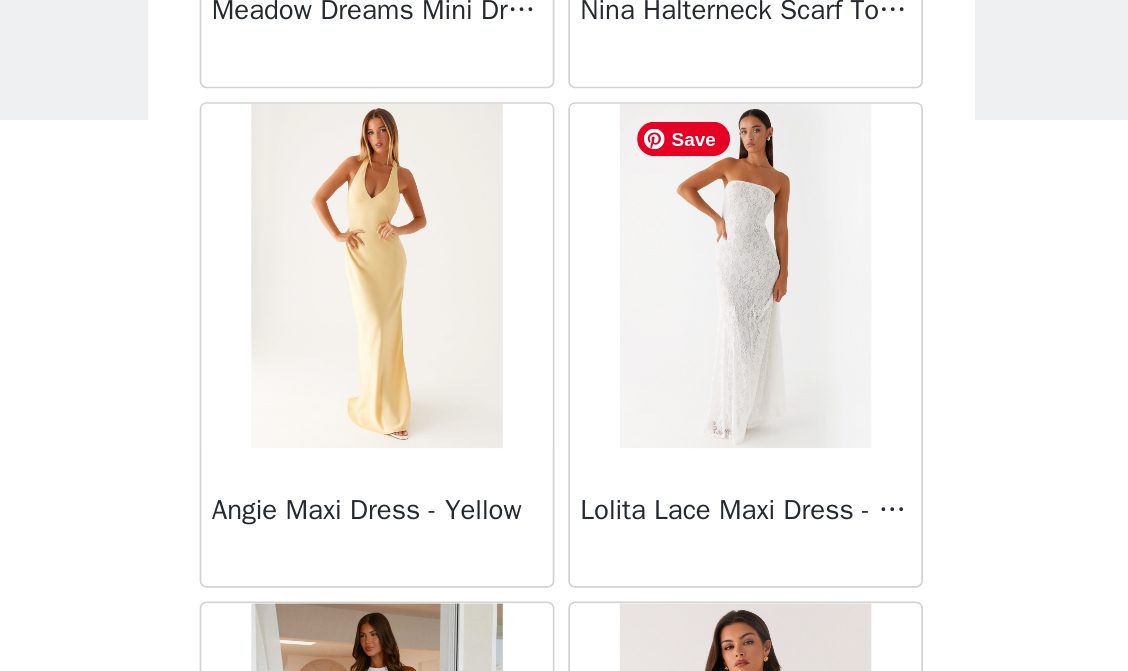 scroll, scrollTop: 25589, scrollLeft: 0, axis: vertical 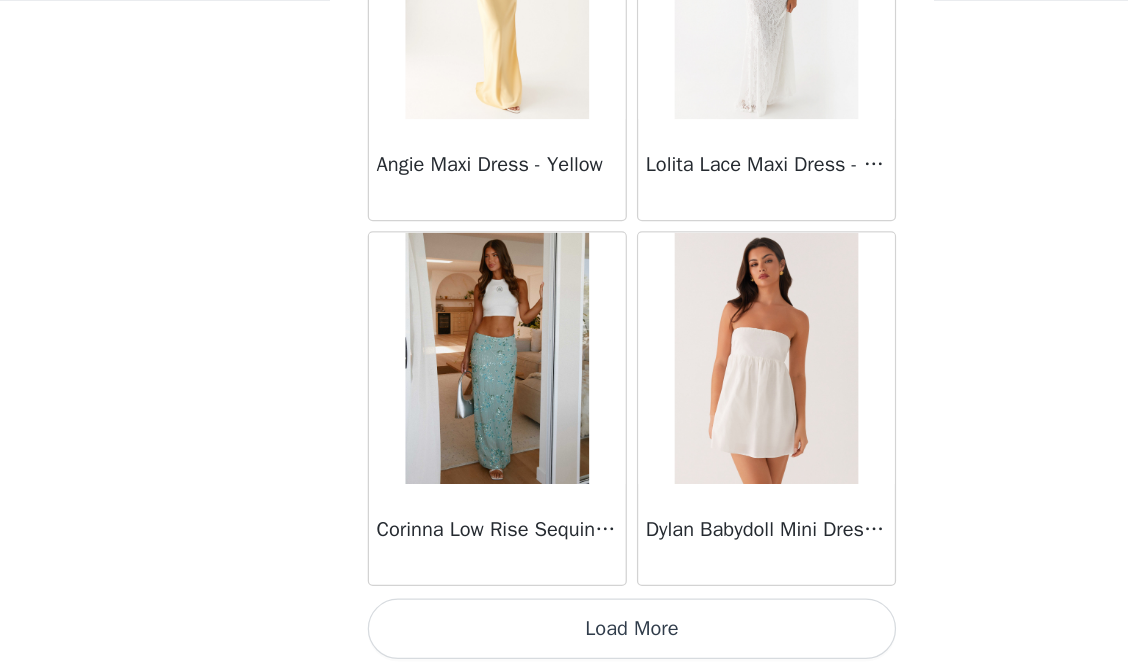 click on "Load More" at bounding box center [564, 637] 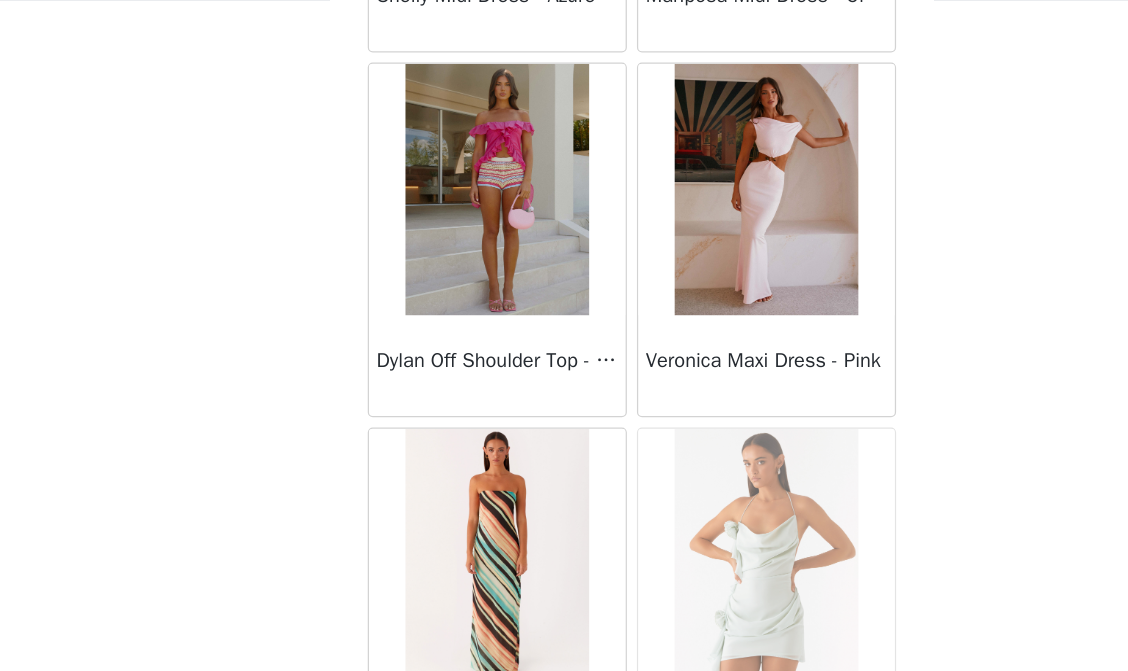 scroll, scrollTop: 28489, scrollLeft: 0, axis: vertical 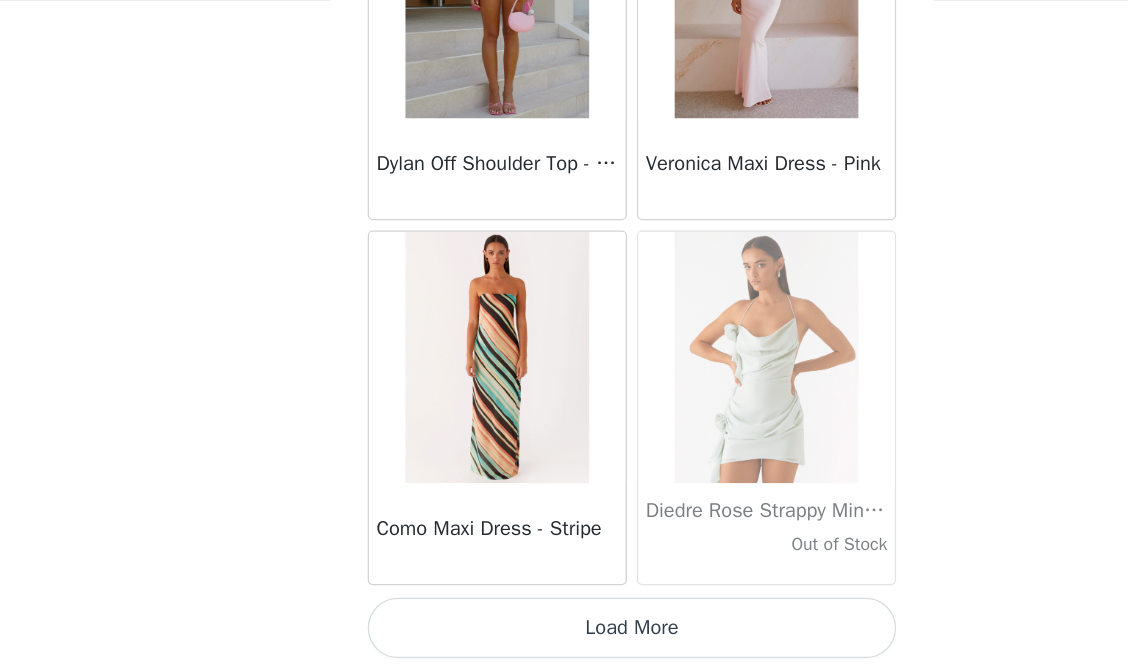 click on "Load More" at bounding box center [564, 637] 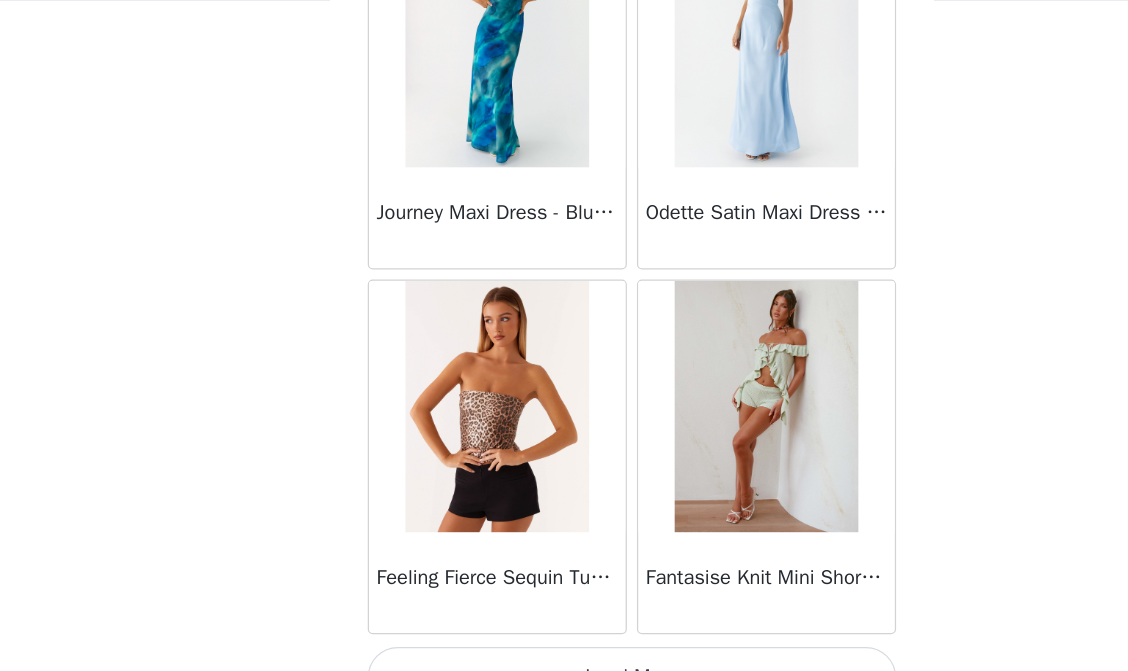 scroll, scrollTop: 31389, scrollLeft: 0, axis: vertical 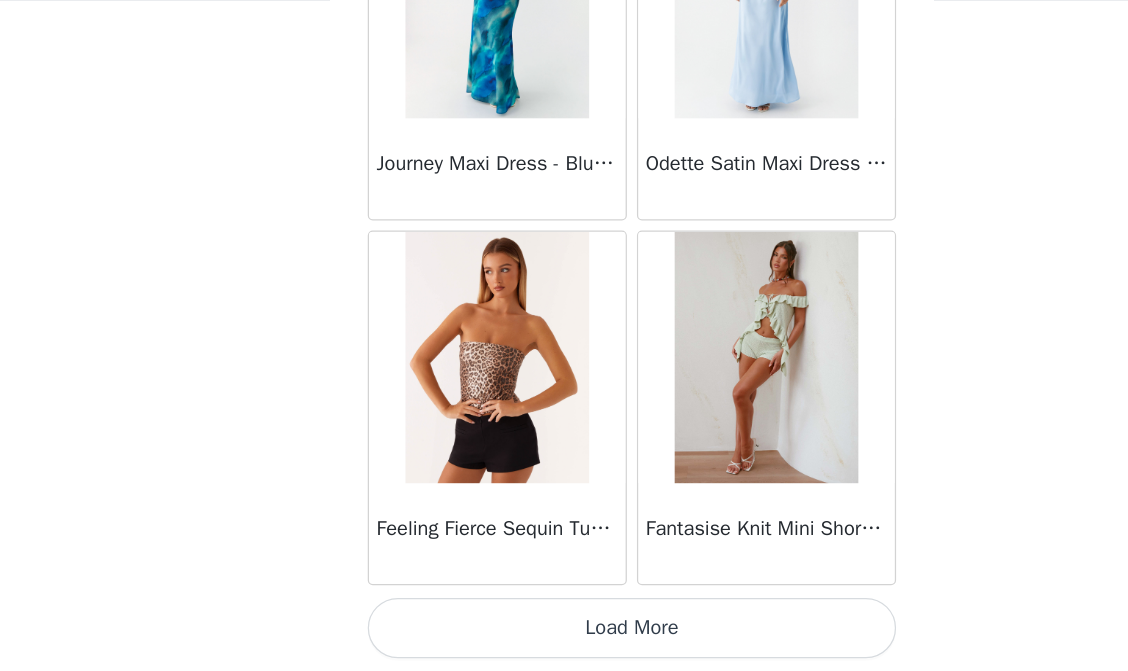 click on "Load More" at bounding box center (564, 637) 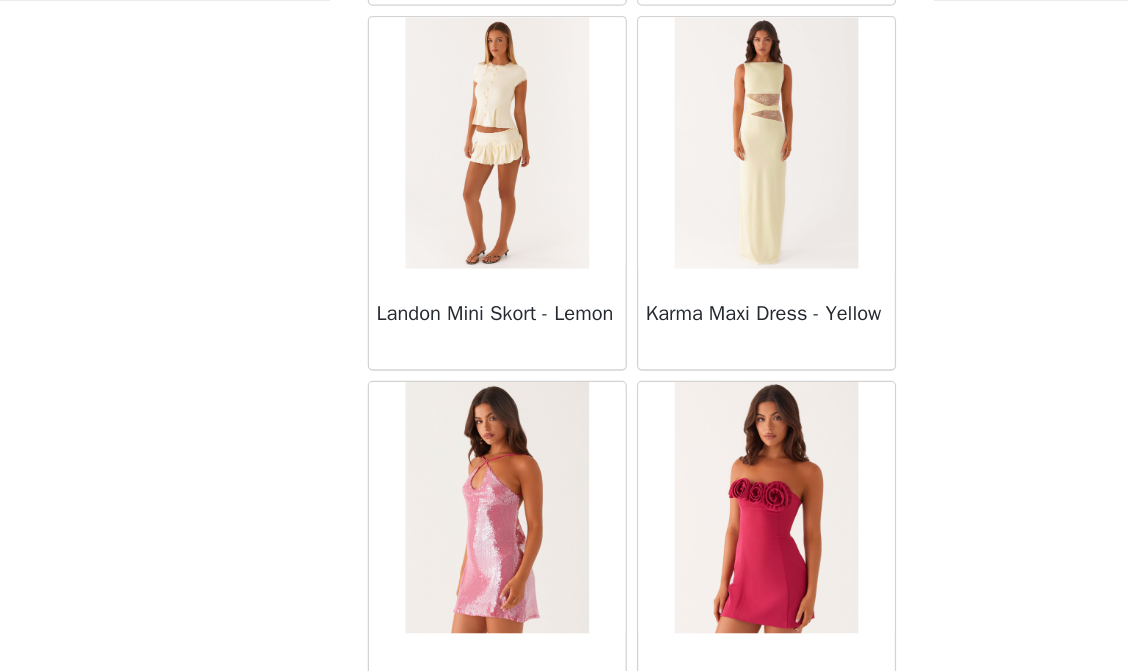 scroll, scrollTop: 34289, scrollLeft: 0, axis: vertical 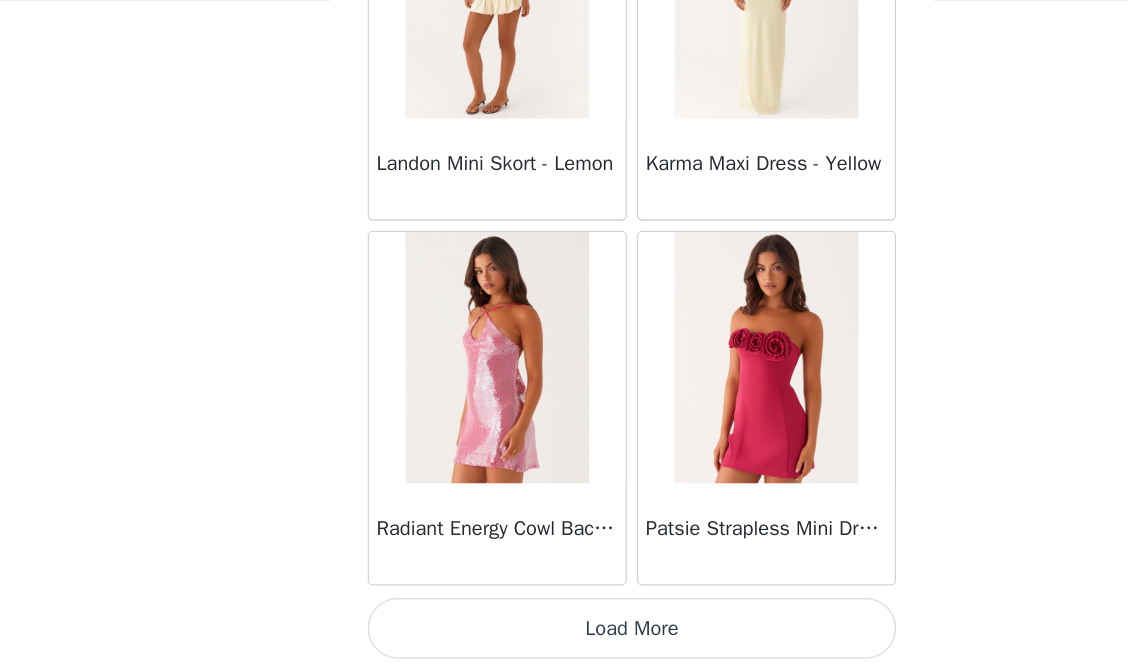 click on "Load More" at bounding box center (564, 637) 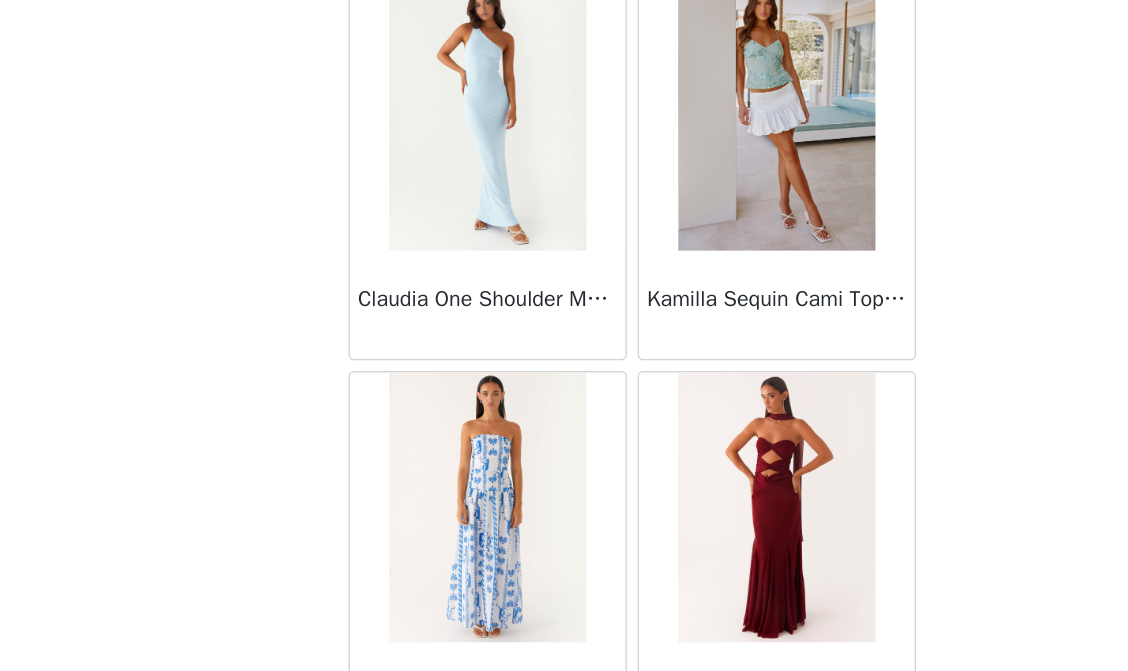 scroll, scrollTop: 37105, scrollLeft: 0, axis: vertical 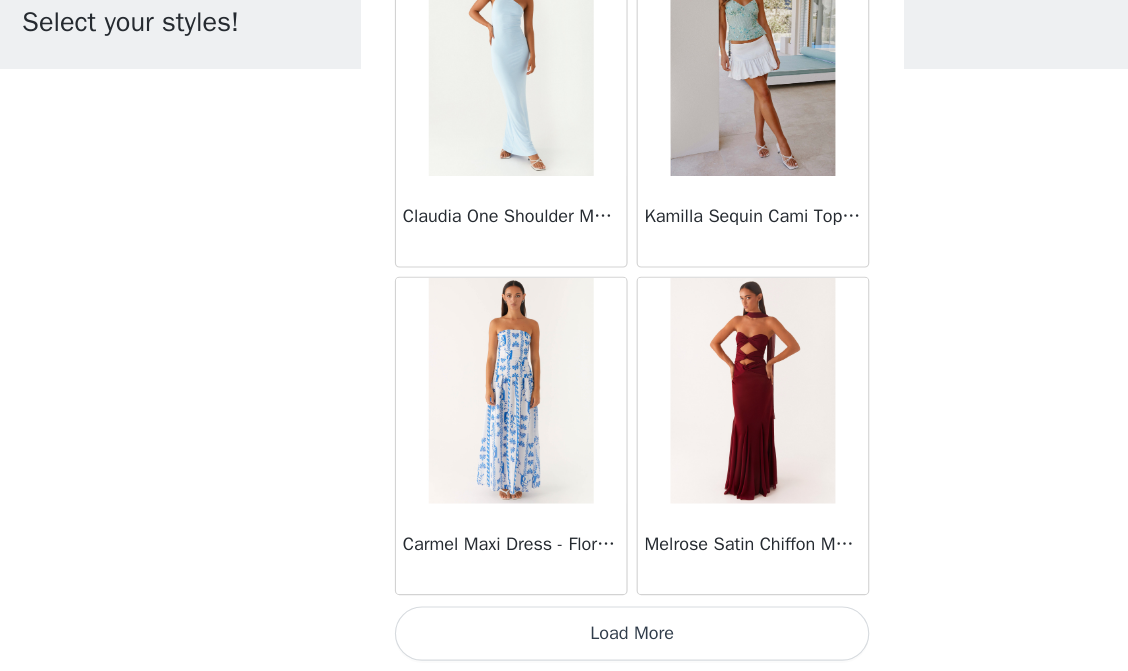 click on "Load More" at bounding box center (564, 637) 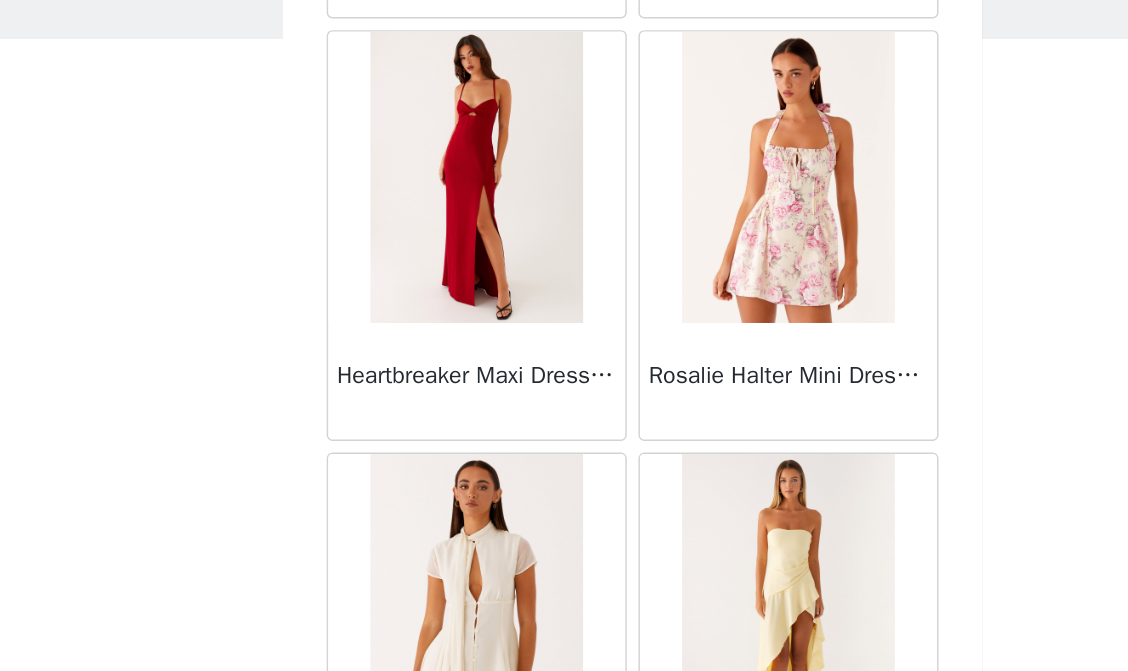 scroll, scrollTop: 40089, scrollLeft: 0, axis: vertical 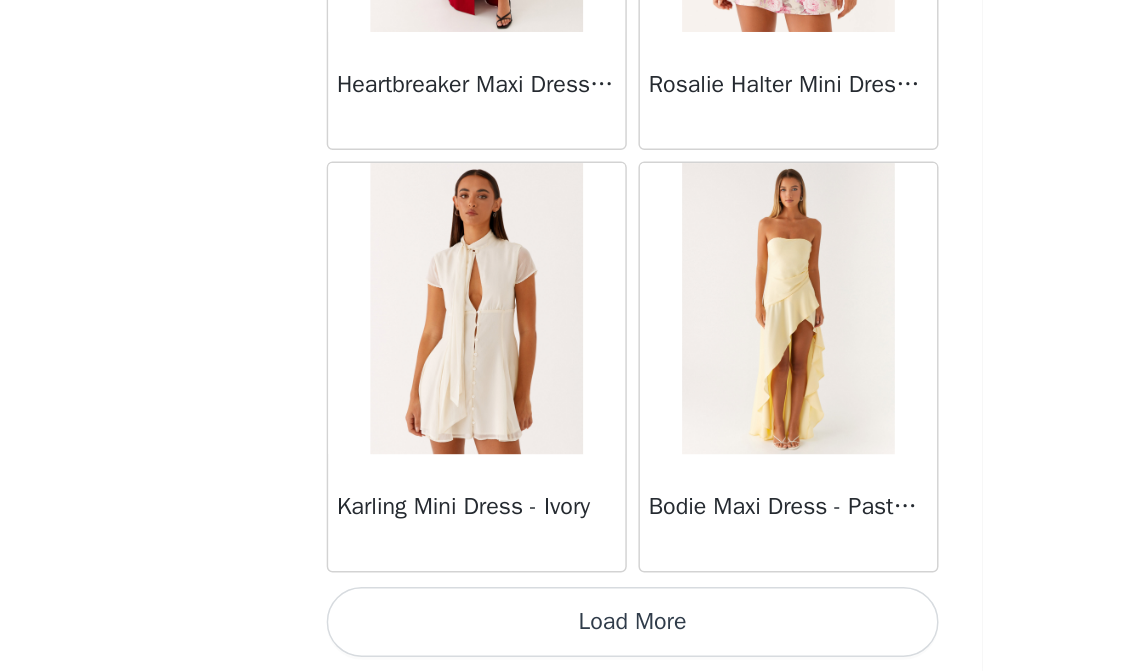 click on "Load More" at bounding box center (564, 637) 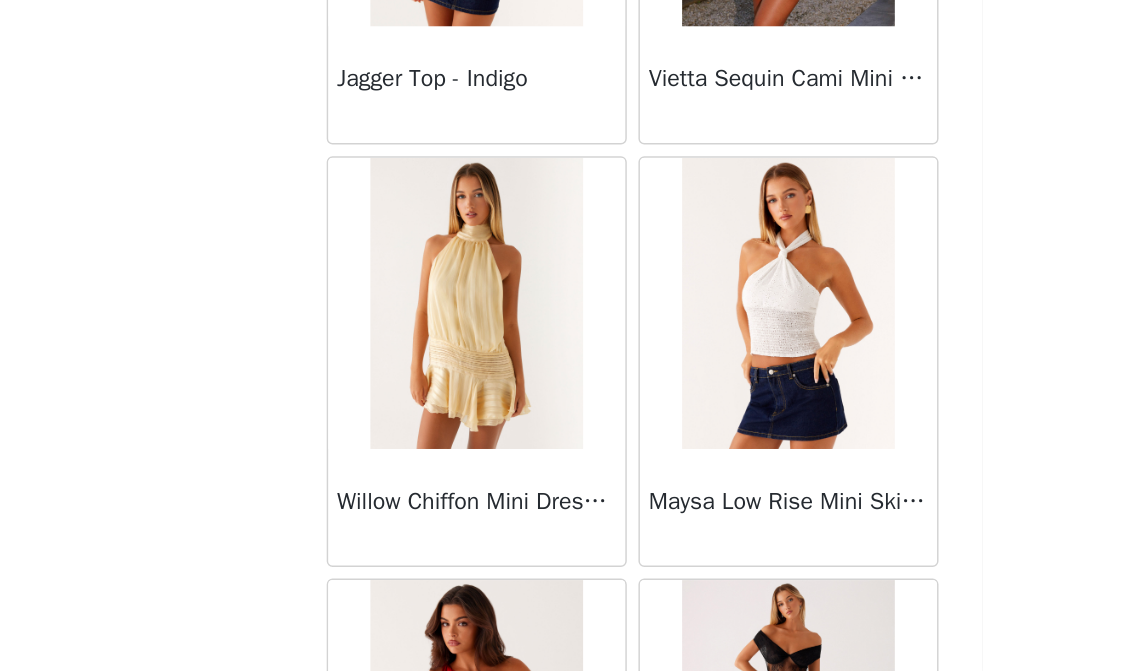 scroll, scrollTop: 42418, scrollLeft: 0, axis: vertical 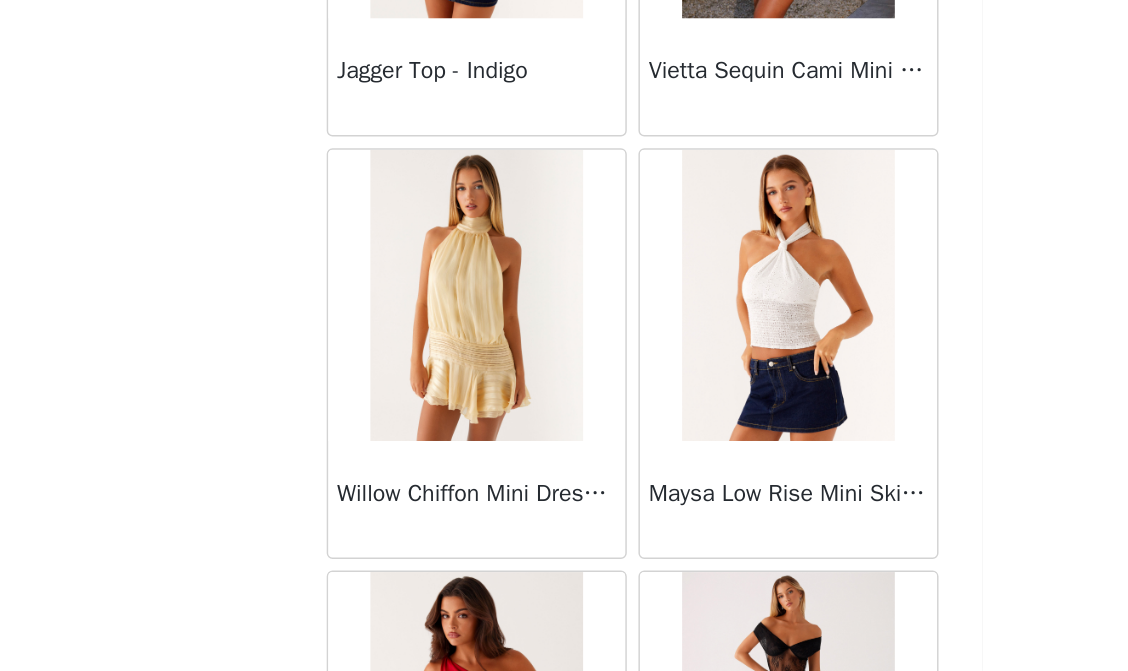 click on "Maysa Low Rise Mini Skirt - Indigo" at bounding box center [671, 453] 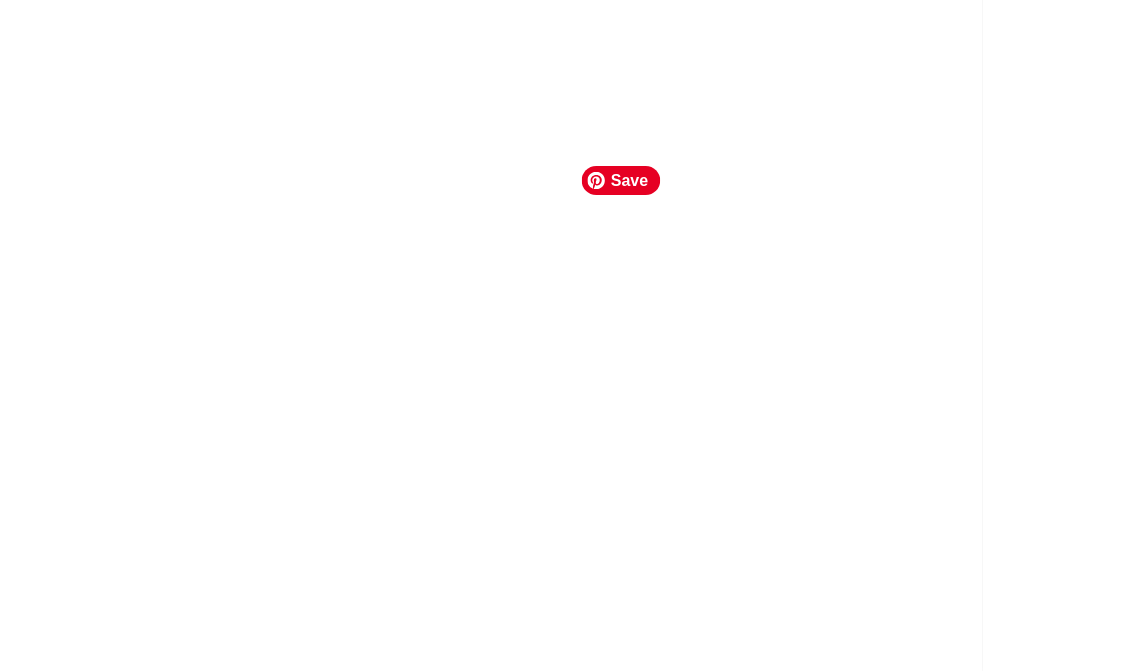 scroll, scrollTop: 0, scrollLeft: 0, axis: both 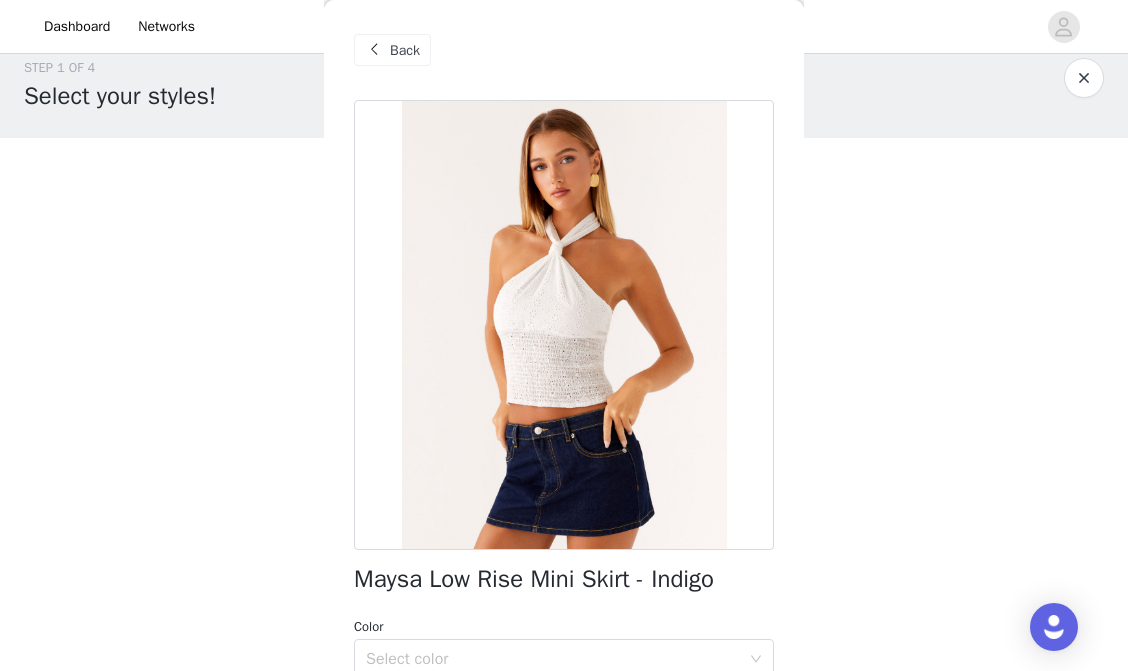 click on "Back" at bounding box center [405, 50] 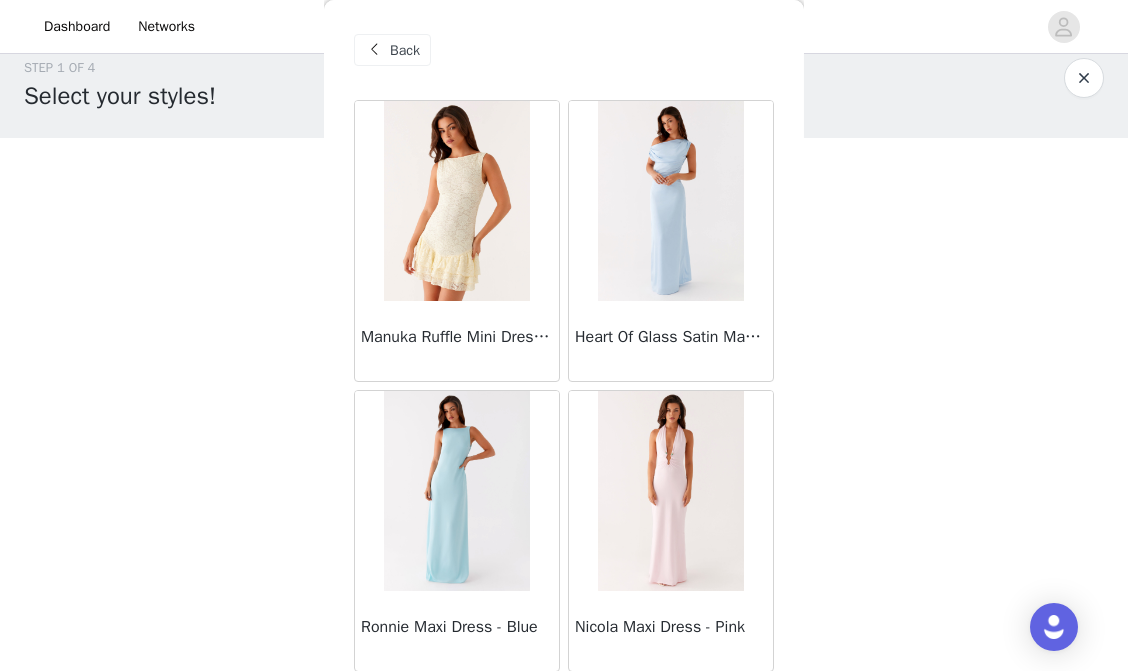 scroll, scrollTop: 0, scrollLeft: 0, axis: both 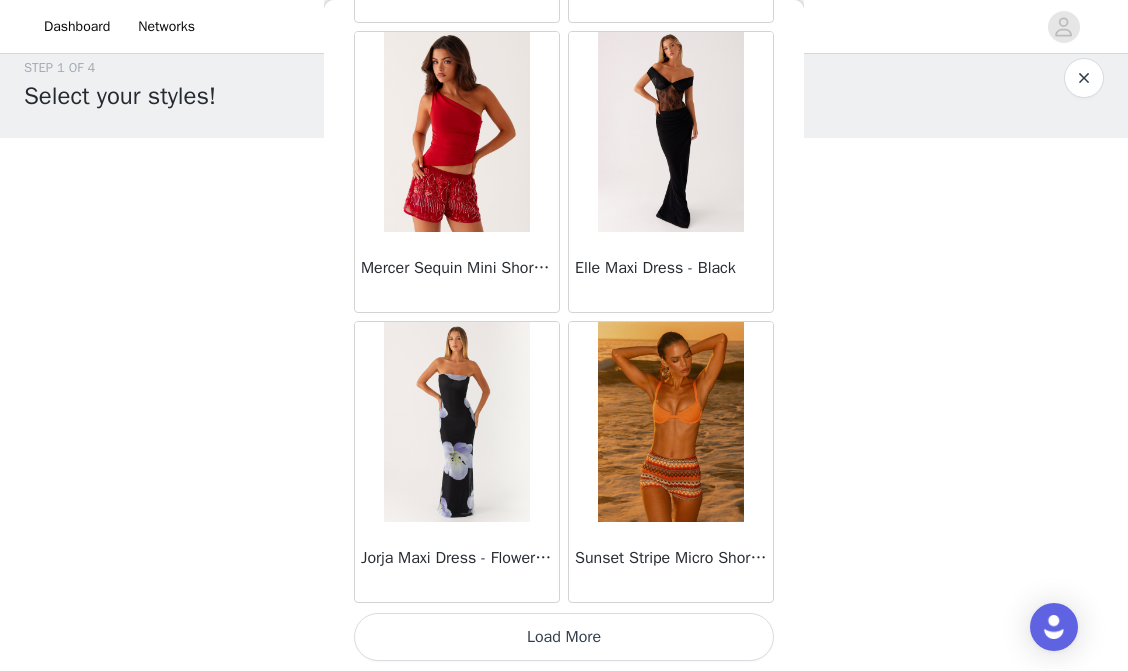 click on "Load More" at bounding box center (564, 637) 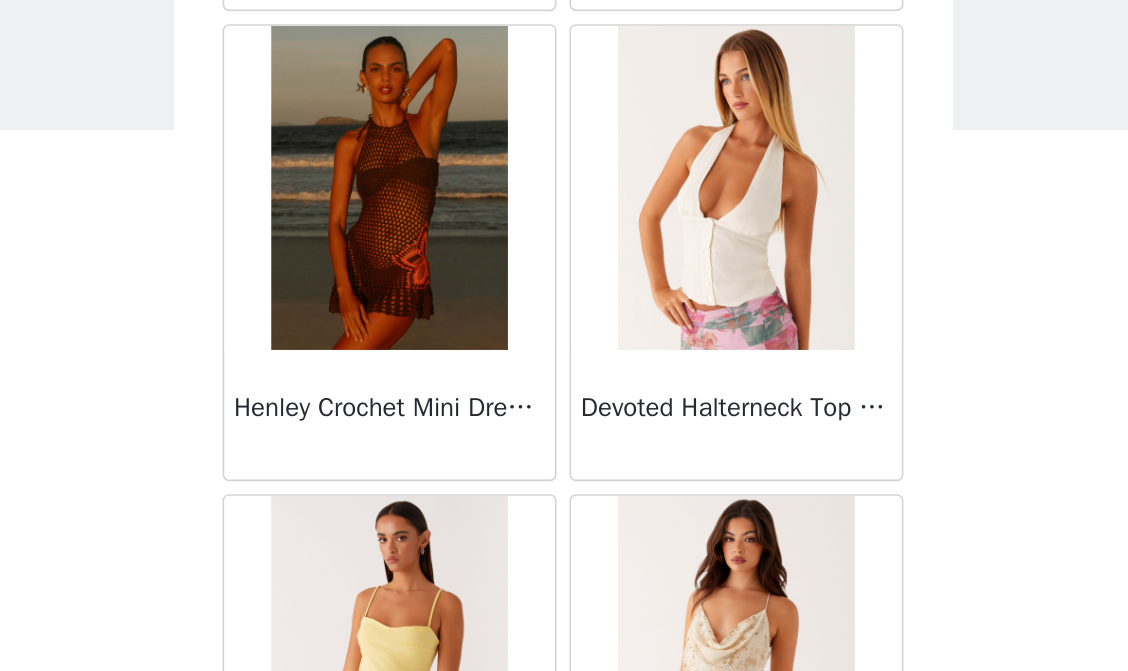 scroll, scrollTop: 45889, scrollLeft: 0, axis: vertical 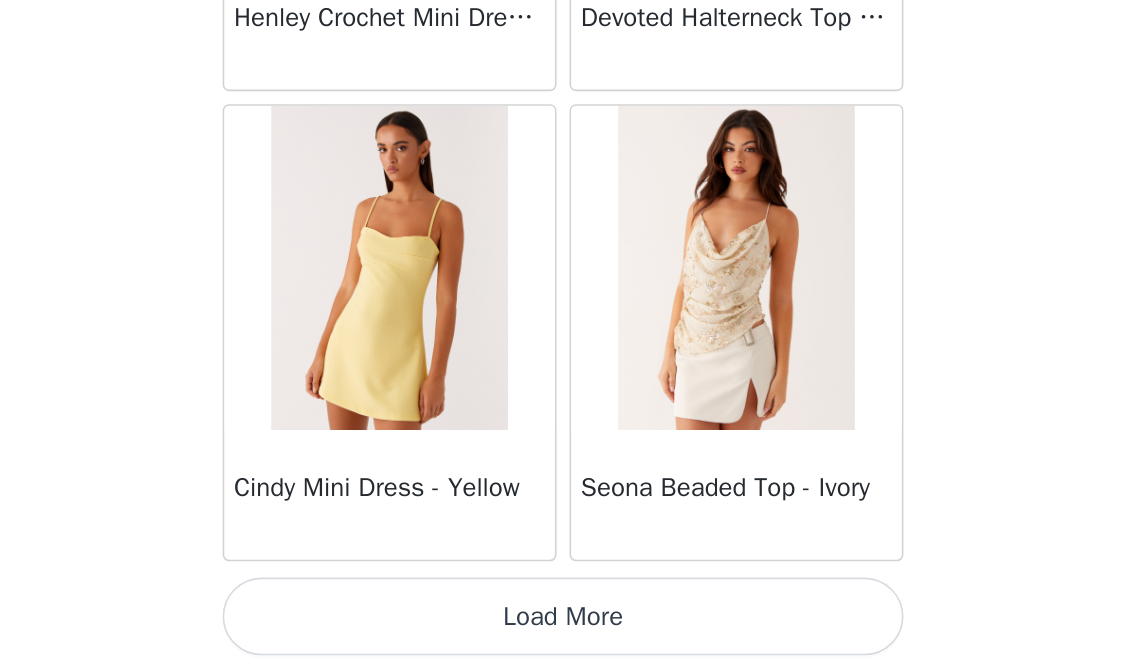 click on "Load More" at bounding box center (564, 637) 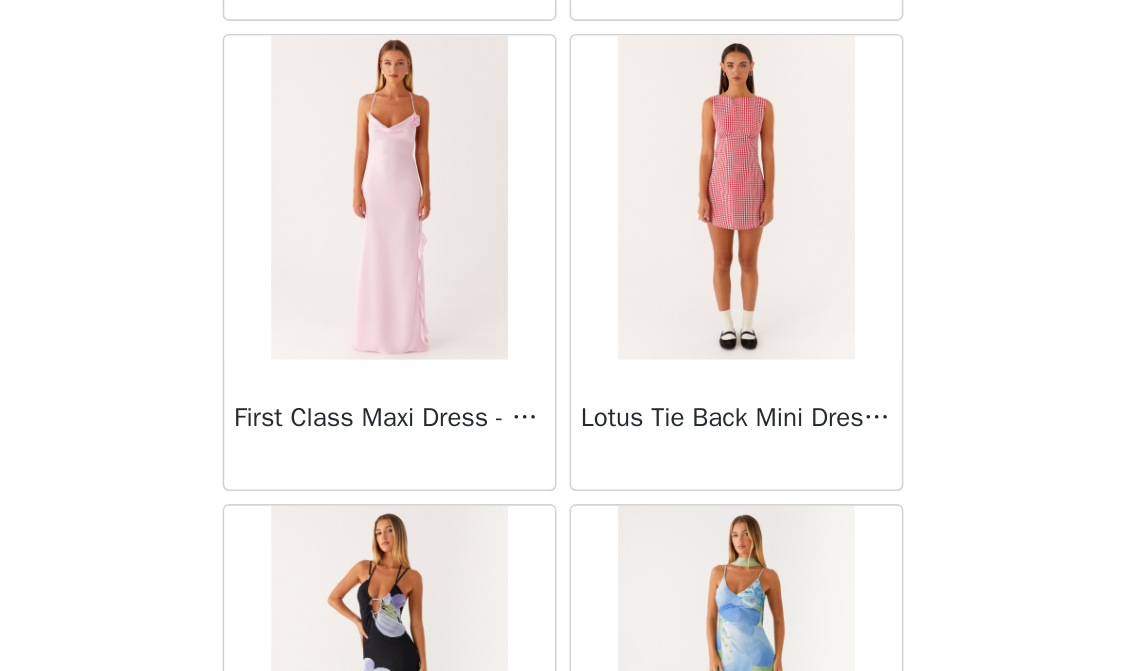 scroll, scrollTop: 48544, scrollLeft: 0, axis: vertical 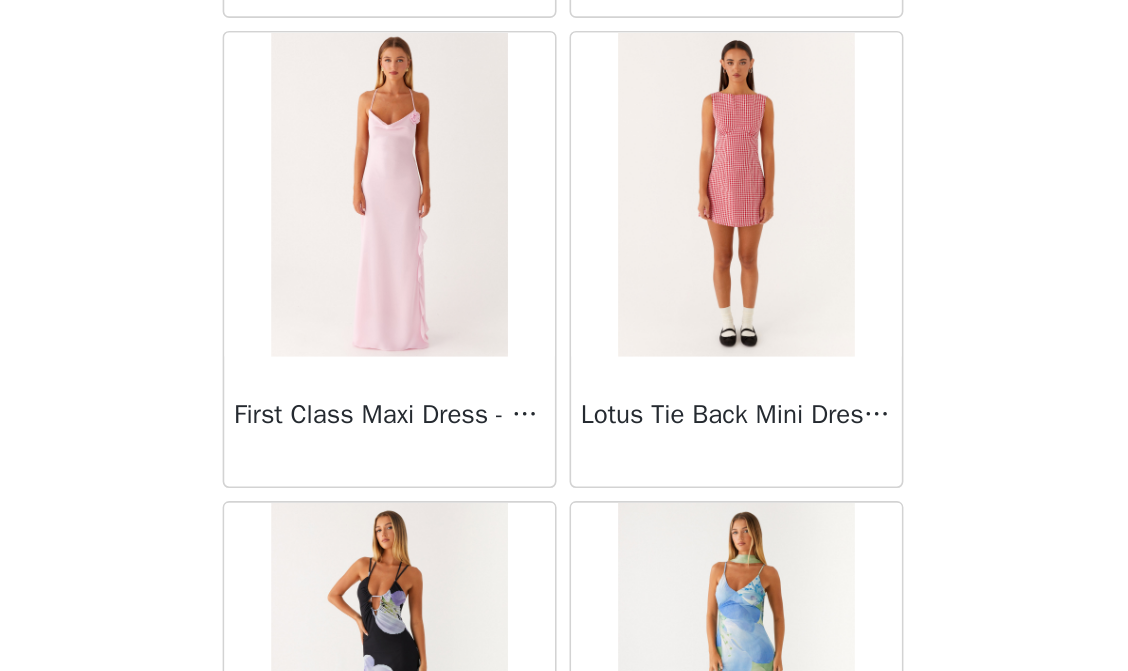 click on "Lotus Tie Back Mini Dress - Red Gingham" at bounding box center (671, 417) 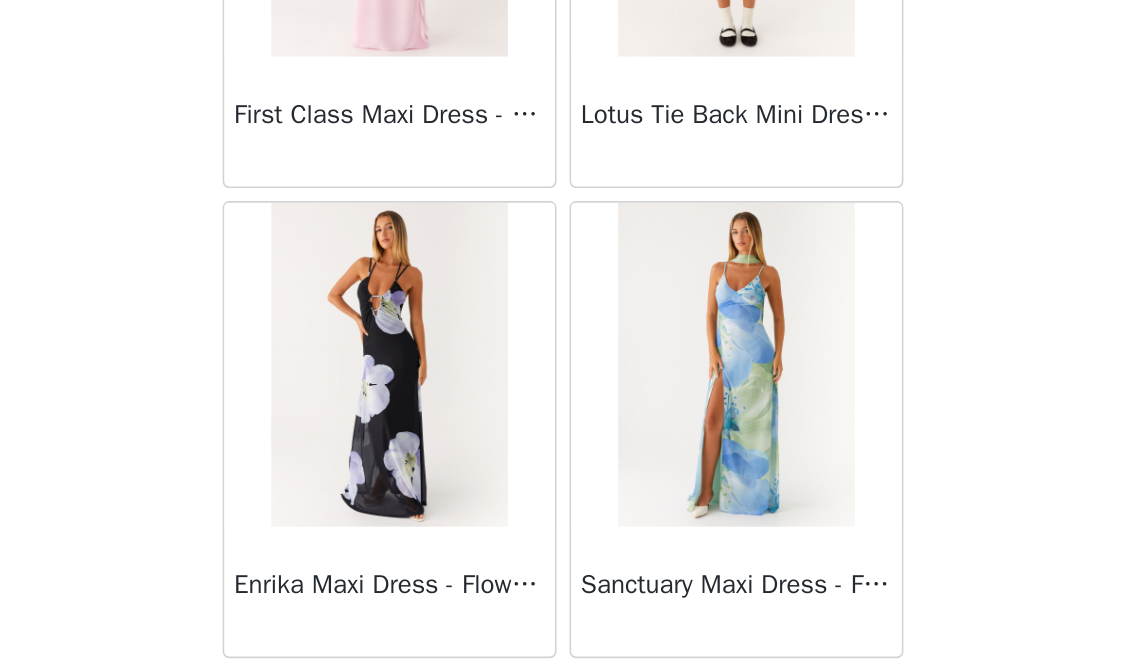 scroll, scrollTop: 48789, scrollLeft: 0, axis: vertical 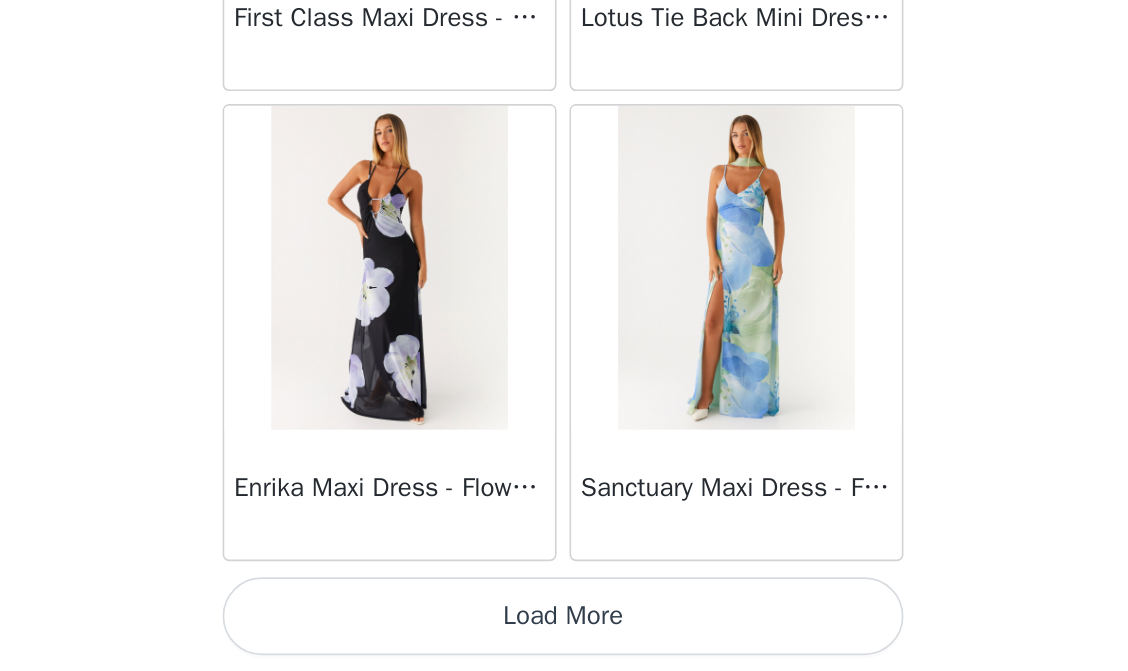 click on "Load More" at bounding box center (564, 637) 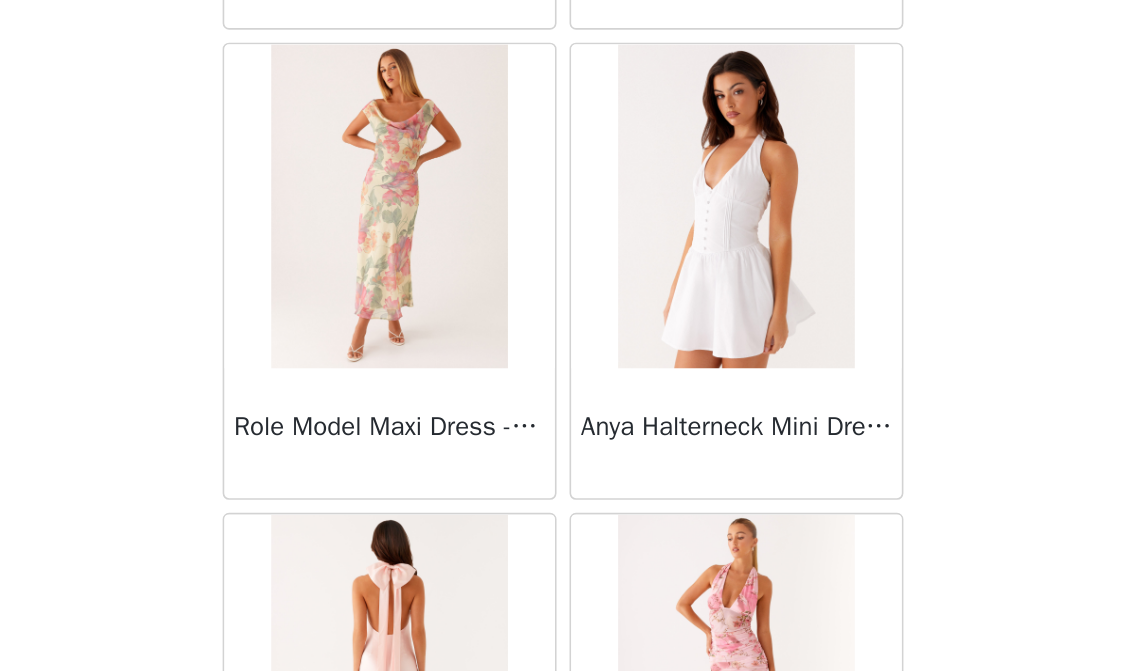 scroll, scrollTop: 51179, scrollLeft: 0, axis: vertical 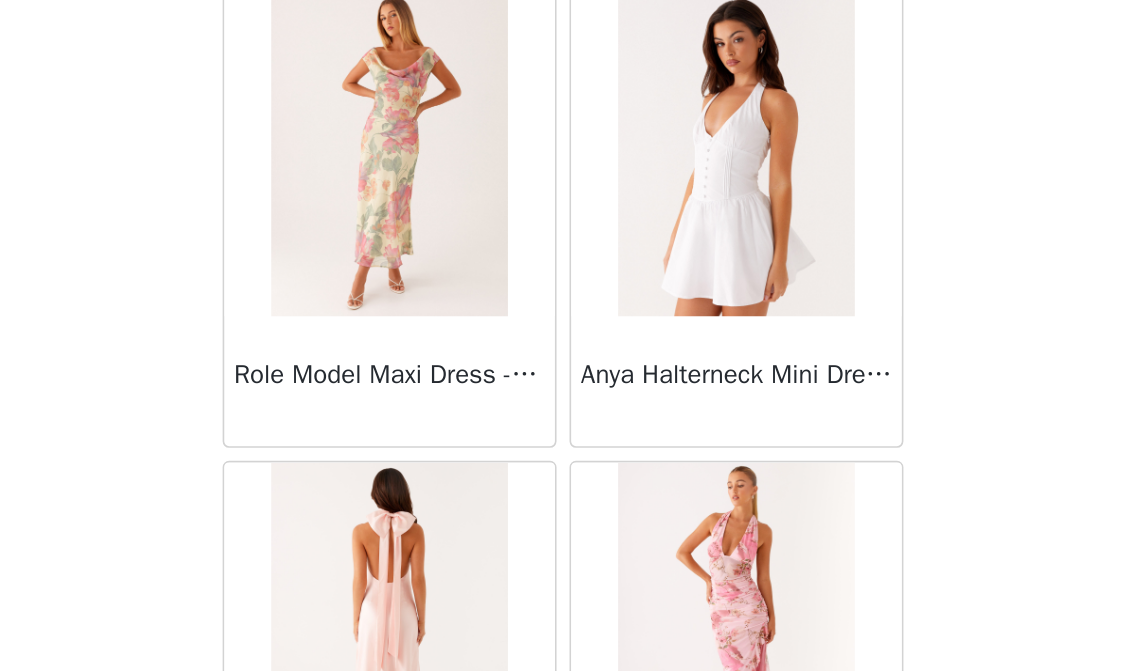click on "Back       Manuka Ruffle Mini Dress - Yellow       Heart Of Glass Satin Maxi Dress - Blue       Ronnie Maxi Dress - Blue       Nicola Maxi Dress - Pink       Imani Maxi Dress - Pink       Liana Cowl Maxi Dress - Print       Cherry Skies Midi Dress - White       Crystal Clear Lace Midi Skirt - Ivory       Crystal Clear Lace Top - Ivory       Clayton Top - Black Gingham       Wish You Luck Denim Top - Dark Blue       Raphaela Mini Dress - Navy       Maloney Maxi Dress - White       Franco Tie Back Top - Blue       Frida Denim Shorts - Vintage Wash Blue       Consie Long Sleeve Mini Dress - Pale Blue       Mariella Linen Maxi Skirt - Pink       Mariella Linen Top - Pink       Aullie Maxi Dress - Pink       Scorpio Crochet Mini Skirt - Ivory       Carnation Long Sleeve Knit Maxi Dress - Blue       Tara Maxi Dress - Pink Print       Kandi Mini Skirt - Mint       Bohemian Bliss Mesh Mini Dress - Green Floral       Carpe Diem Crochet Mini Dress - Ivory       Calissa Haltherneck Mini Dress - Pink" at bounding box center (564, 335) 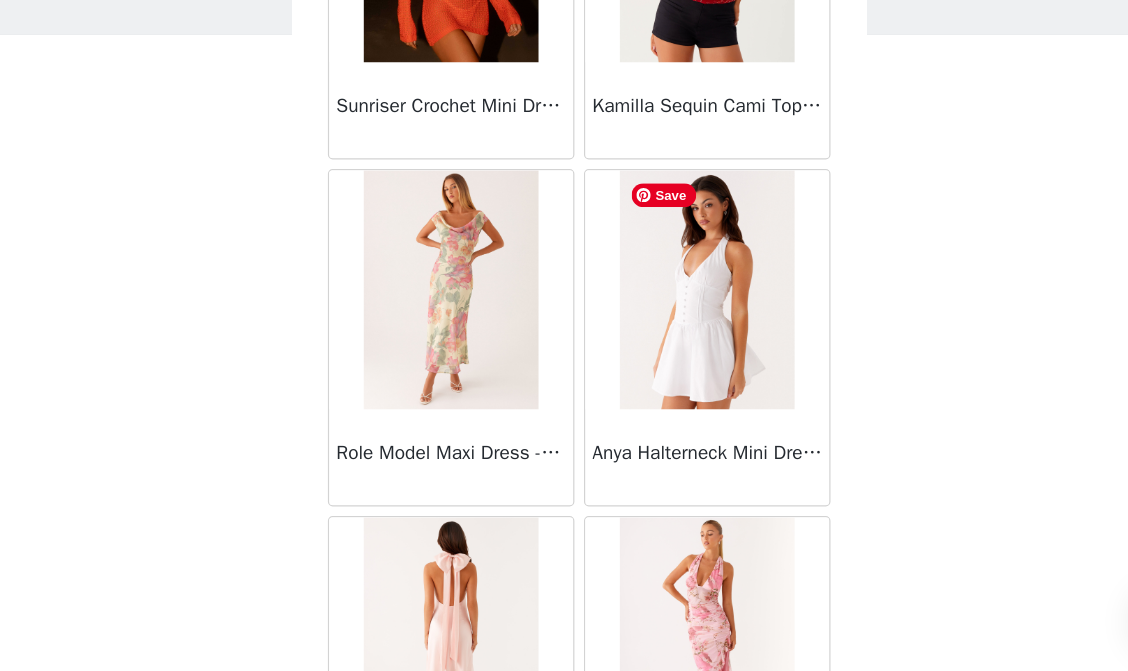 scroll, scrollTop: 23, scrollLeft: 0, axis: vertical 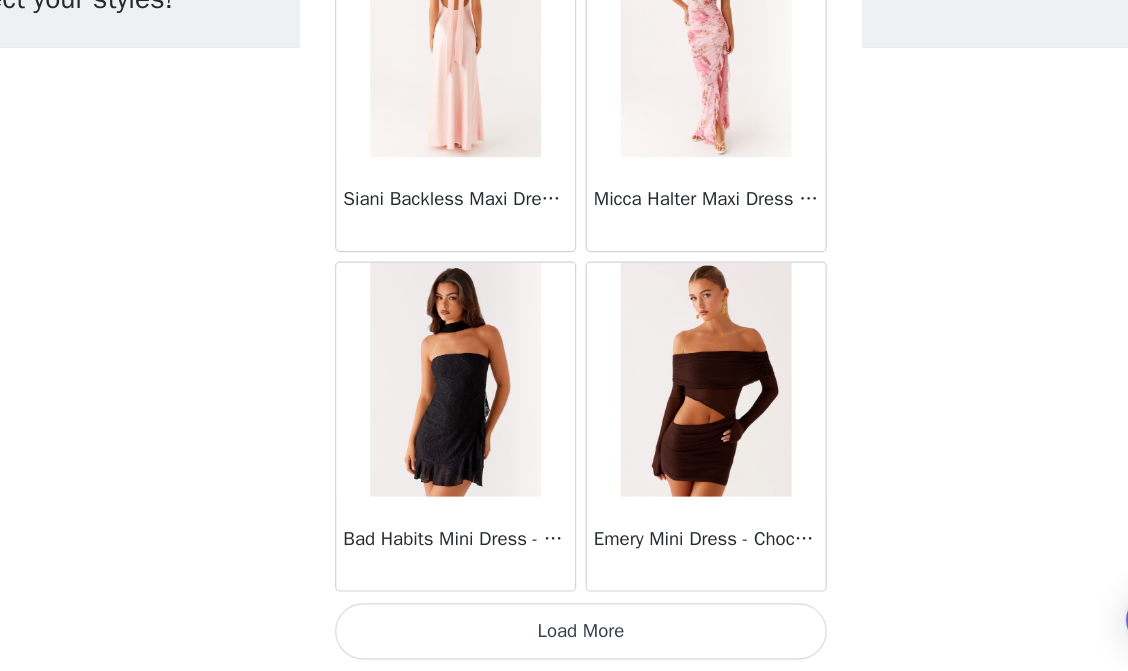 click on "Load More" at bounding box center [564, 637] 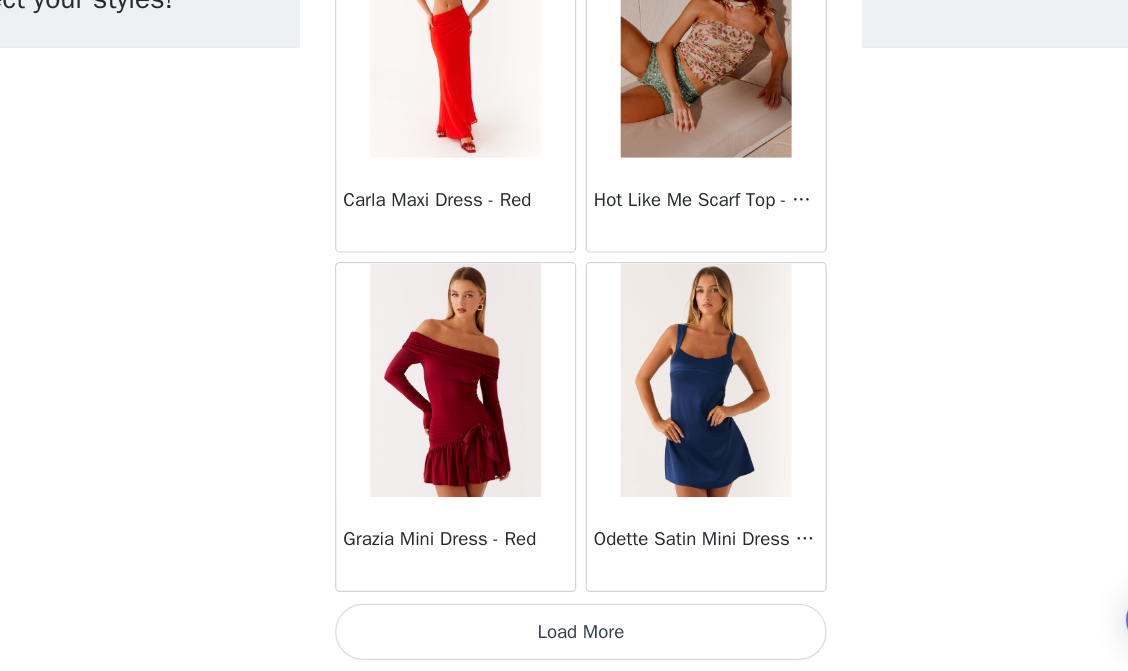 scroll, scrollTop: 54588, scrollLeft: 0, axis: vertical 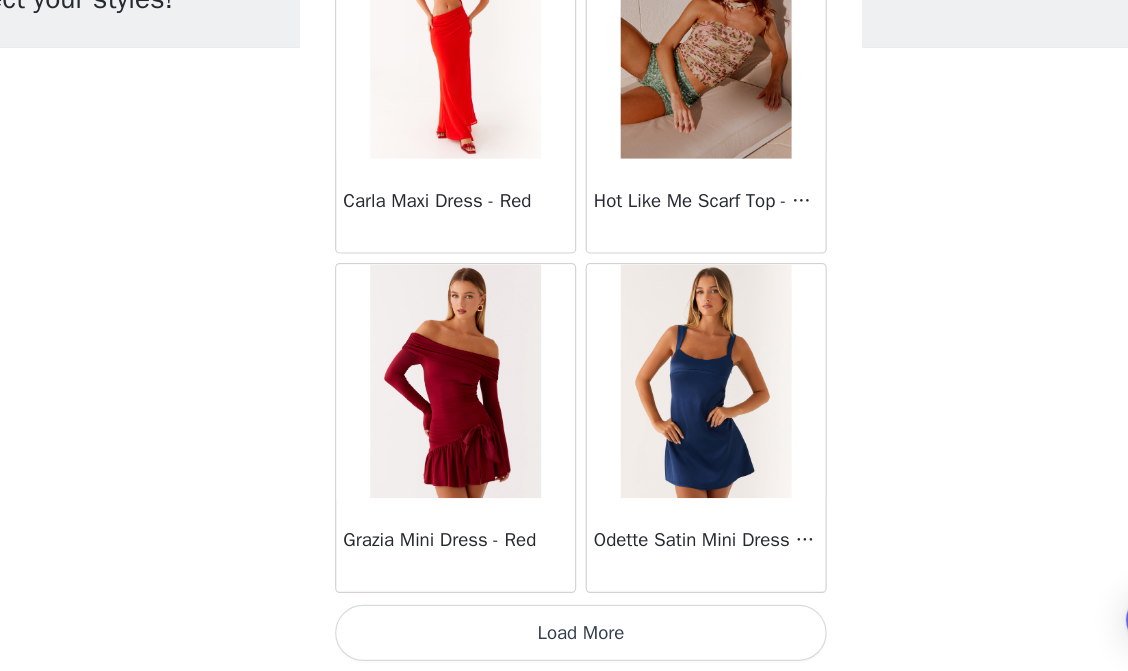 click on "Load More" at bounding box center [564, 638] 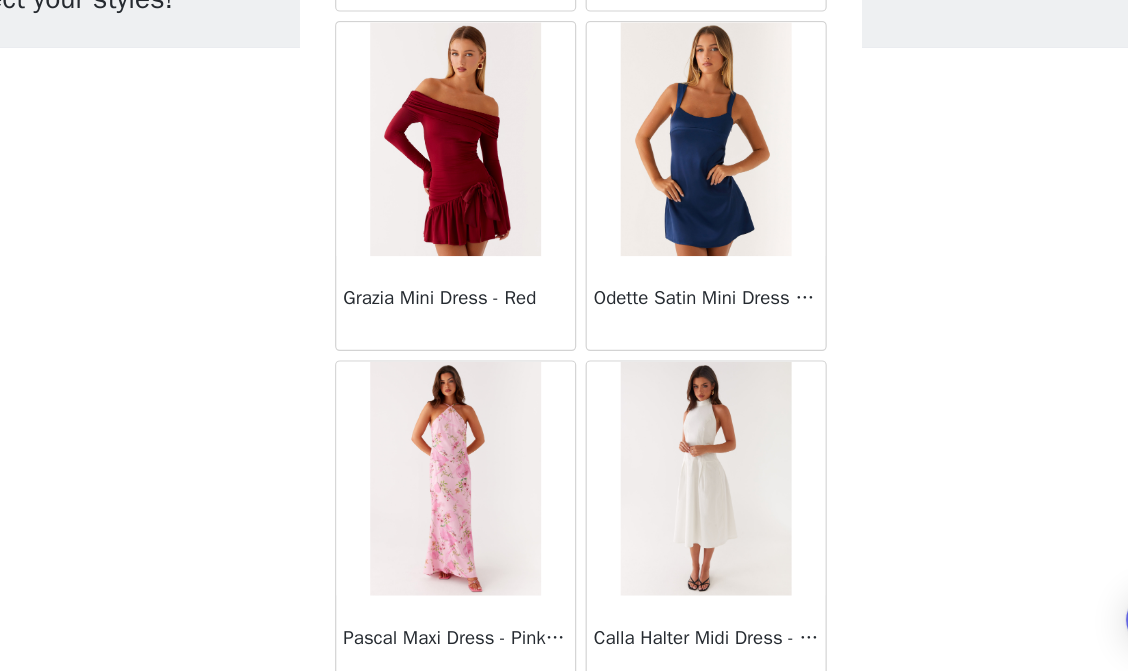 scroll, scrollTop: 54800, scrollLeft: 0, axis: vertical 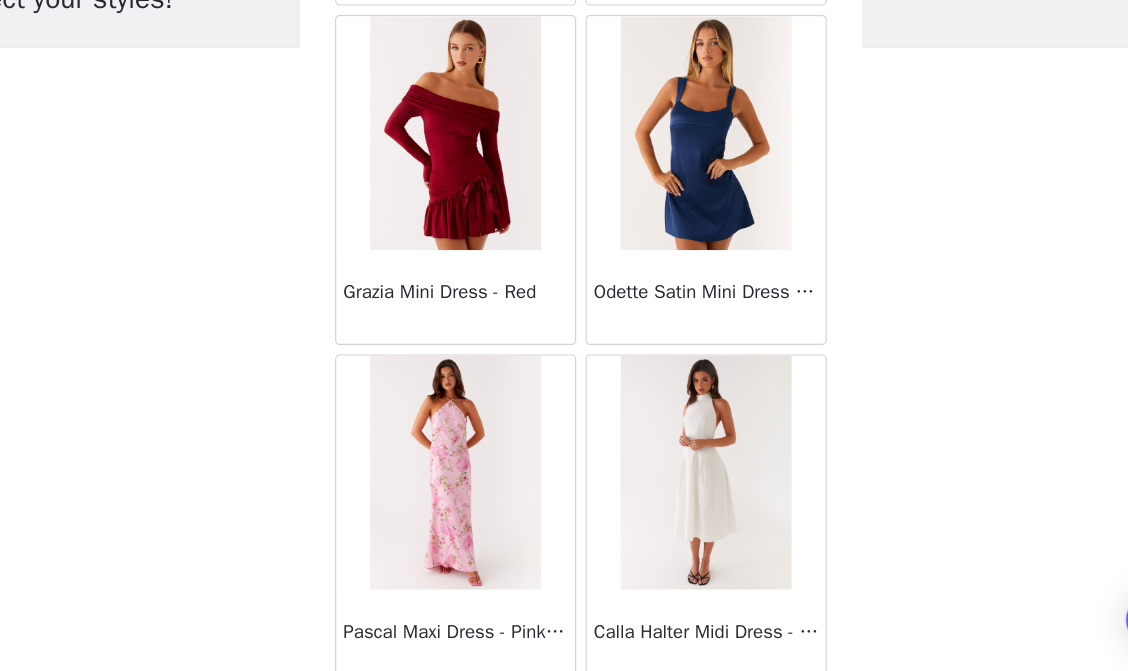 click on "Odette Satin Mini Dress - Navy" at bounding box center (671, 251) 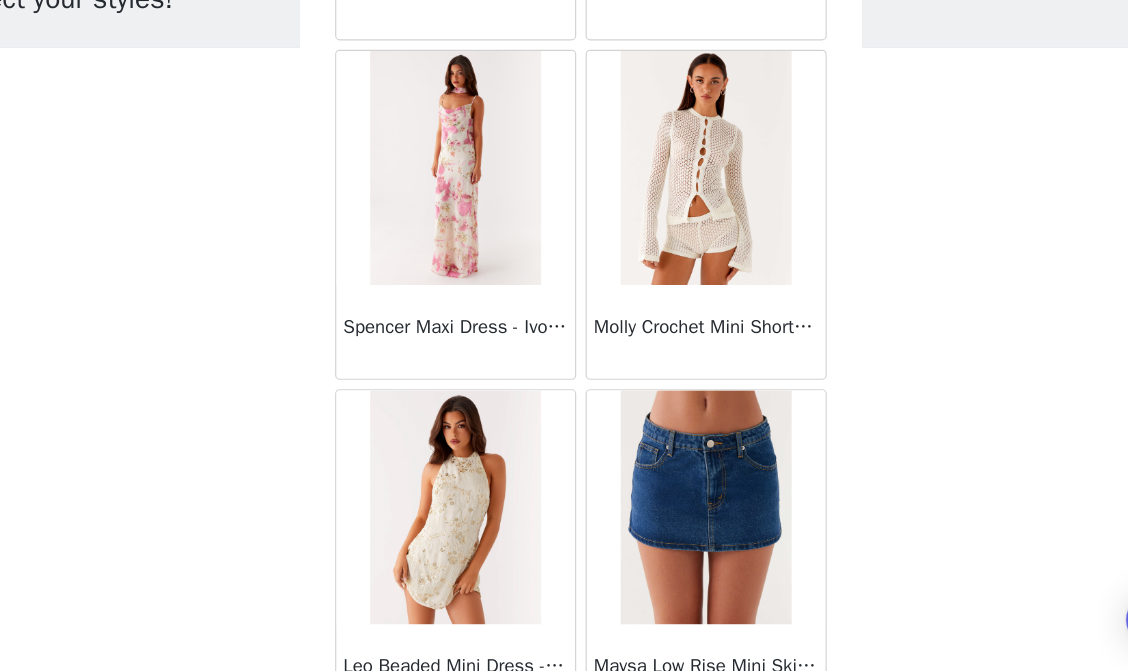 scroll, scrollTop: 55928, scrollLeft: 0, axis: vertical 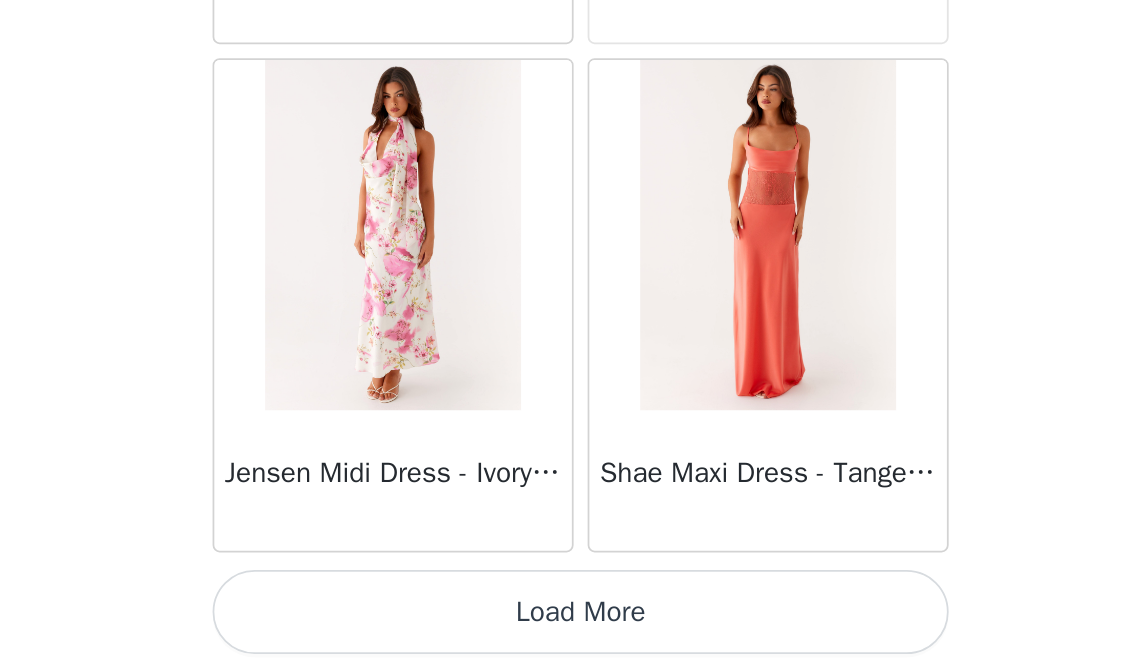 click on "Load More" at bounding box center [564, 637] 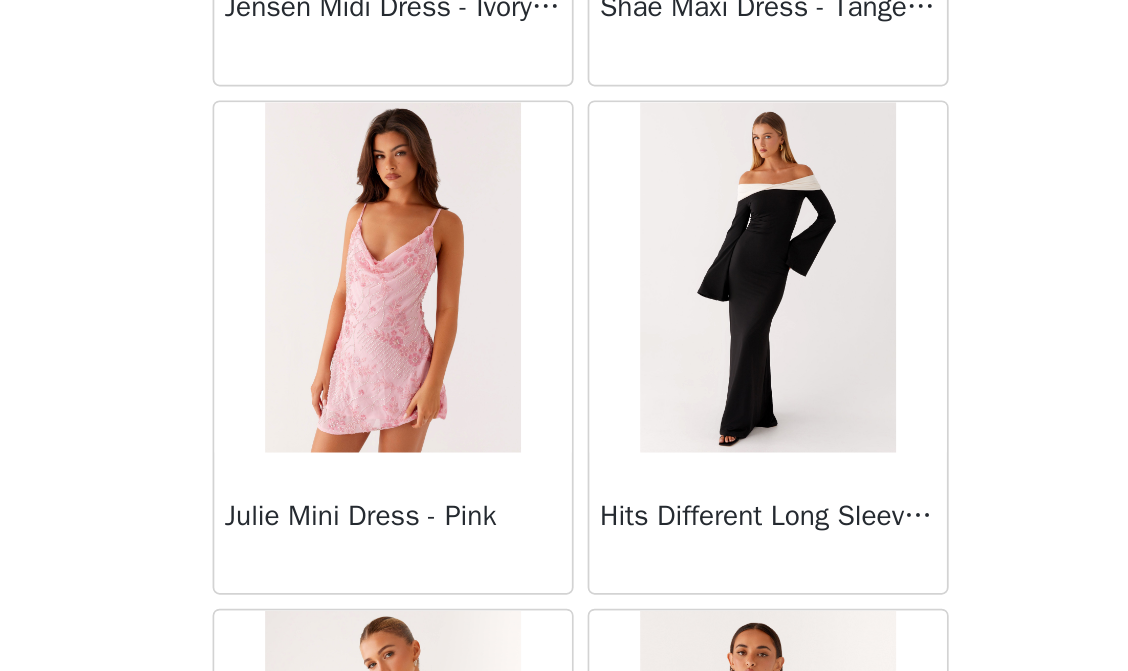 scroll, scrollTop: 57777, scrollLeft: 0, axis: vertical 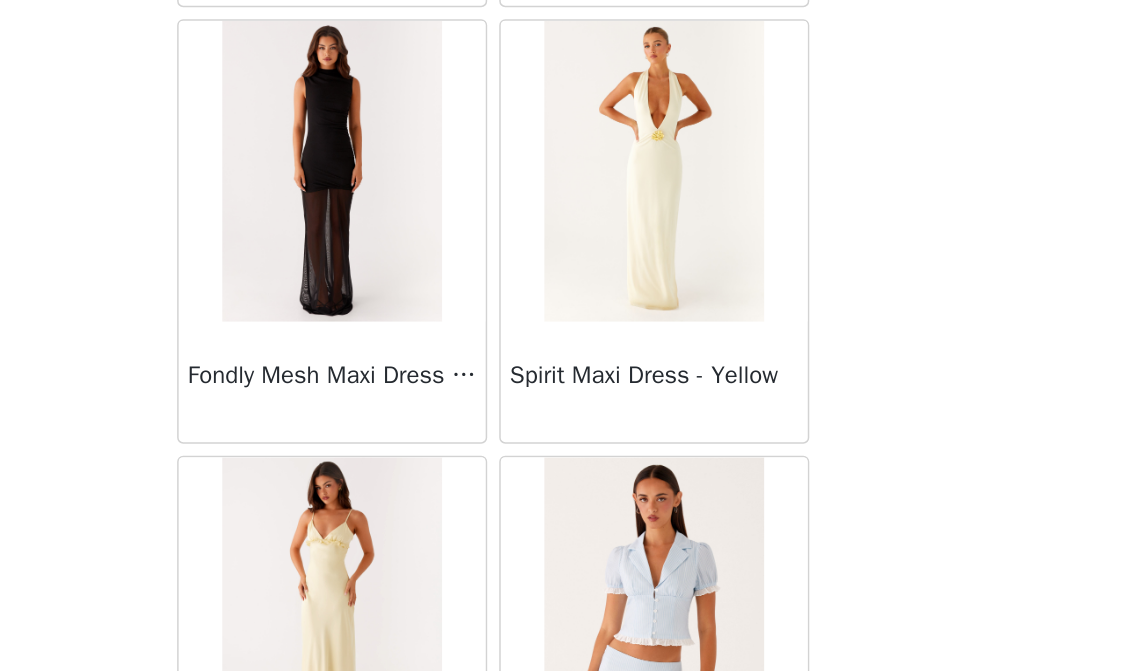 click on "STEP 1 OF 4
Select your styles!
You will receive 4 products.       1/4 Selected           Rue Capri Pants - Black           Black, US 8       Edit   Remove     Add Product       Back       Manuka Ruffle Mini Dress - Yellow       Heart Of Glass Satin Maxi Dress - Blue       Ronnie Maxi Dress - Blue       Nicola Maxi Dress - Pink       Imani Maxi Dress - Pink       Liana Cowl Maxi Dress - Print       Cherry Skies Midi Dress - White       Crystal Clear Lace Midi Skirt - Ivory       Crystal Clear Lace Top - Ivory       Clayton Top - Black Gingham       Wish You Luck Denim Top - Dark Blue       Raphaela Mini Dress - Navy       Maloney Maxi Dress - White       Franco Tie Back Top - Blue       Frida Denim Shorts - Vintage Wash Blue       Consie Long Sleeve Mini Dress - Pale Blue       Mariella Linen Maxi Skirt - Pink       Mariella Linen Top - Pink       Aullie Maxi Dress - Pink       Scorpio Crochet Mini Skirt - Ivory" at bounding box center [564, 283] 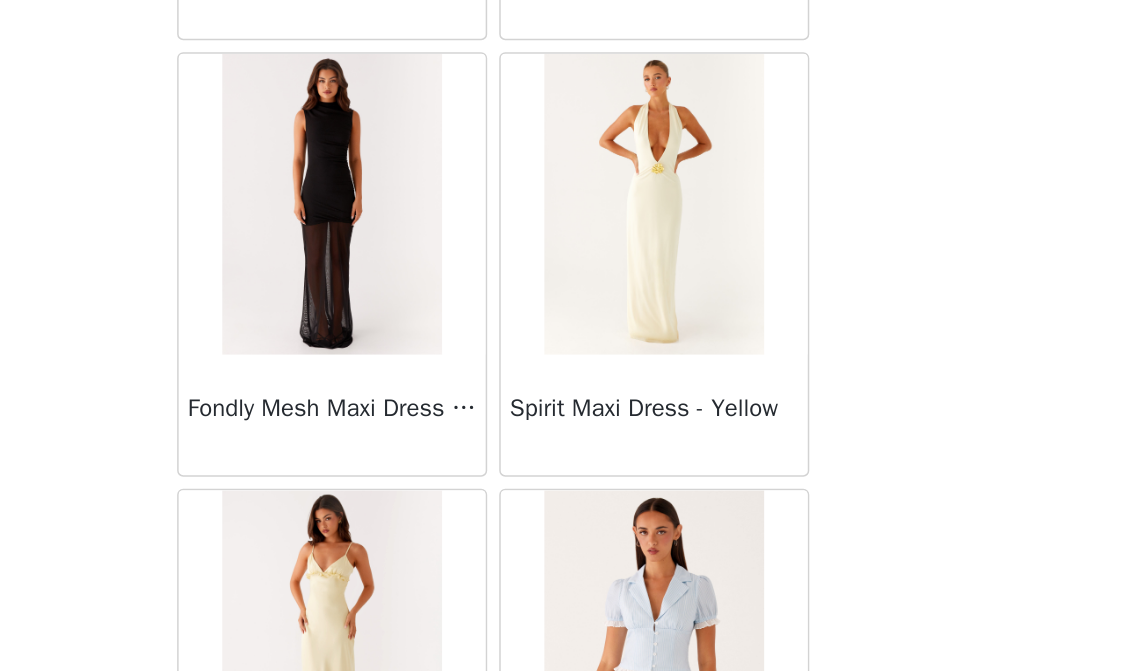 click on "STEP 1 OF 4
Select your styles!
You will receive 4 products.       1/4 Selected           Rue Capri Pants - Black           Black, US 8       Edit   Remove     Add Product       Back       Manuka Ruffle Mini Dress - Yellow       Heart Of Glass Satin Maxi Dress - Blue       Ronnie Maxi Dress - Blue       Nicola Maxi Dress - Pink       Imani Maxi Dress - Pink       Liana Cowl Maxi Dress - Print       Cherry Skies Midi Dress - White       Crystal Clear Lace Midi Skirt - Ivory       Crystal Clear Lace Top - Ivory       Clayton Top - Black Gingham       Wish You Luck Denim Top - Dark Blue       Raphaela Mini Dress - Navy       Maloney Maxi Dress - White       Franco Tie Back Top - Blue       Frida Denim Shorts - Vintage Wash Blue       Consie Long Sleeve Mini Dress - Pale Blue       Mariella Linen Maxi Skirt - Pink       Mariella Linen Top - Pink       Aullie Maxi Dress - Pink       Scorpio Crochet Mini Skirt - Ivory" at bounding box center [564, 283] 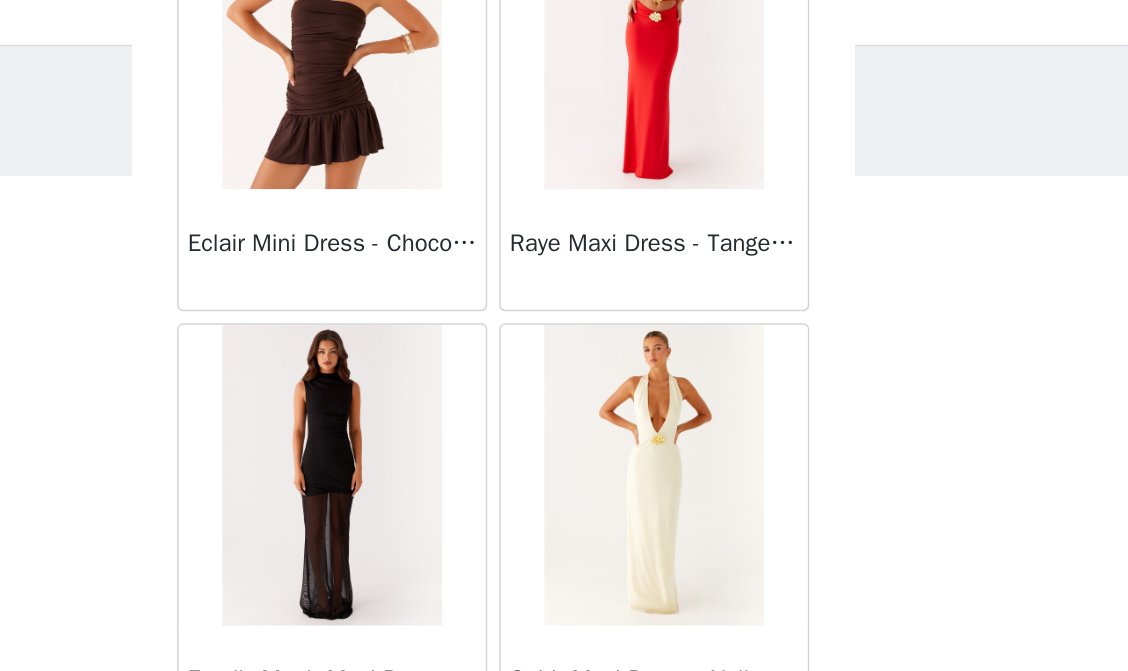 scroll, scrollTop: 0, scrollLeft: 0, axis: both 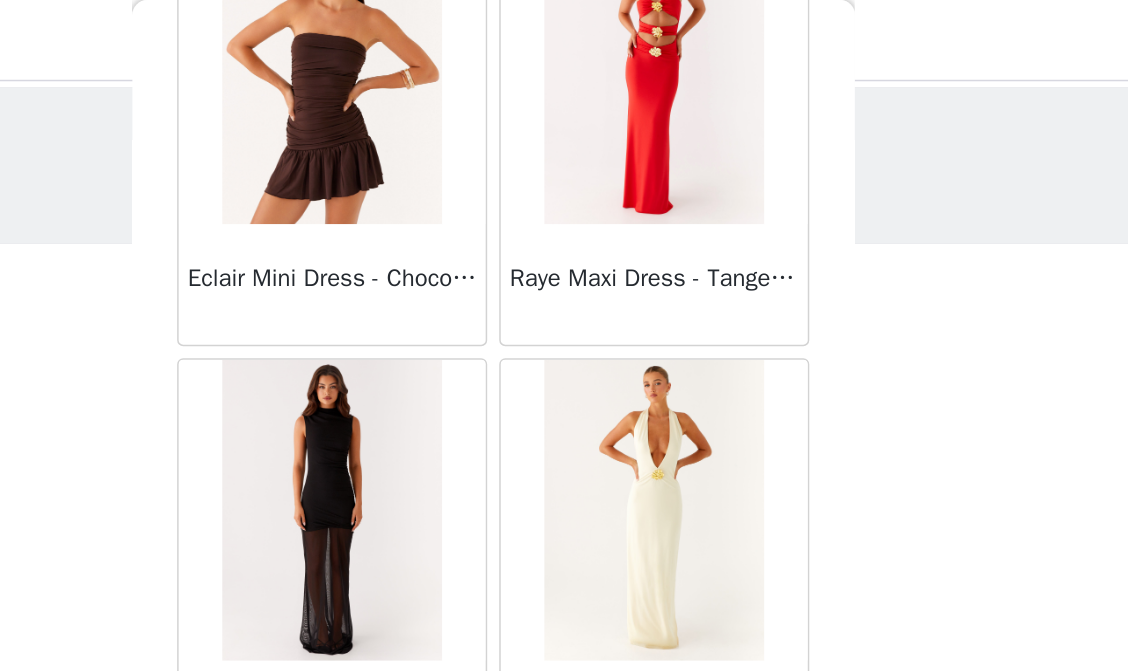 click on "STEP 1 OF 4
Select your styles!" at bounding box center (564, 110) 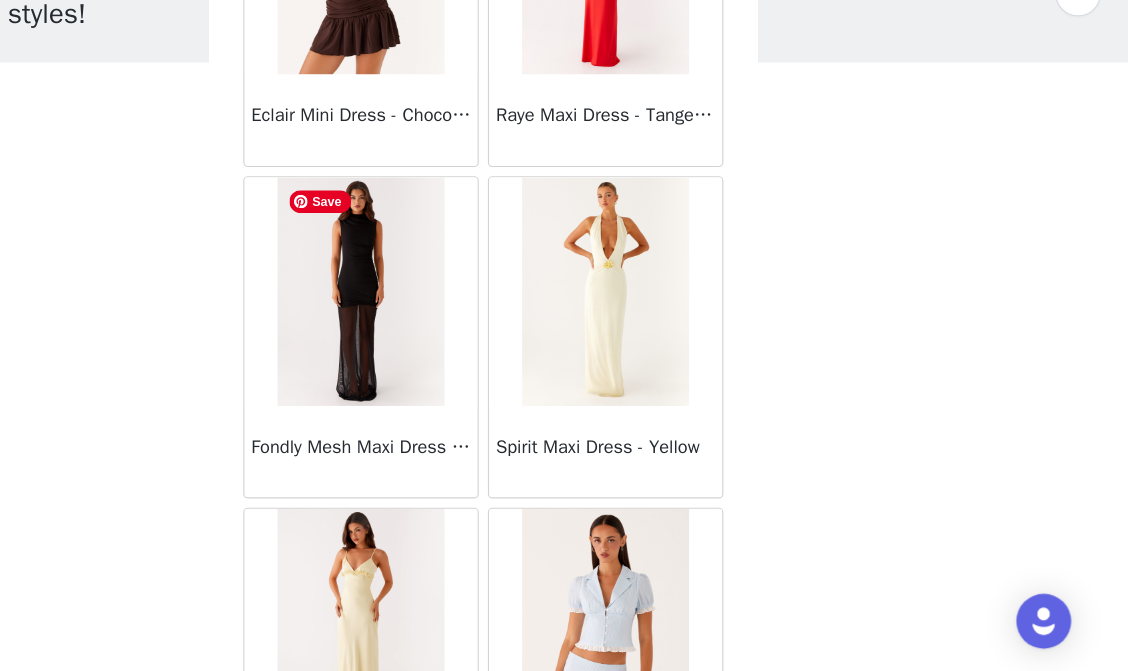 scroll, scrollTop: 24, scrollLeft: 0, axis: vertical 